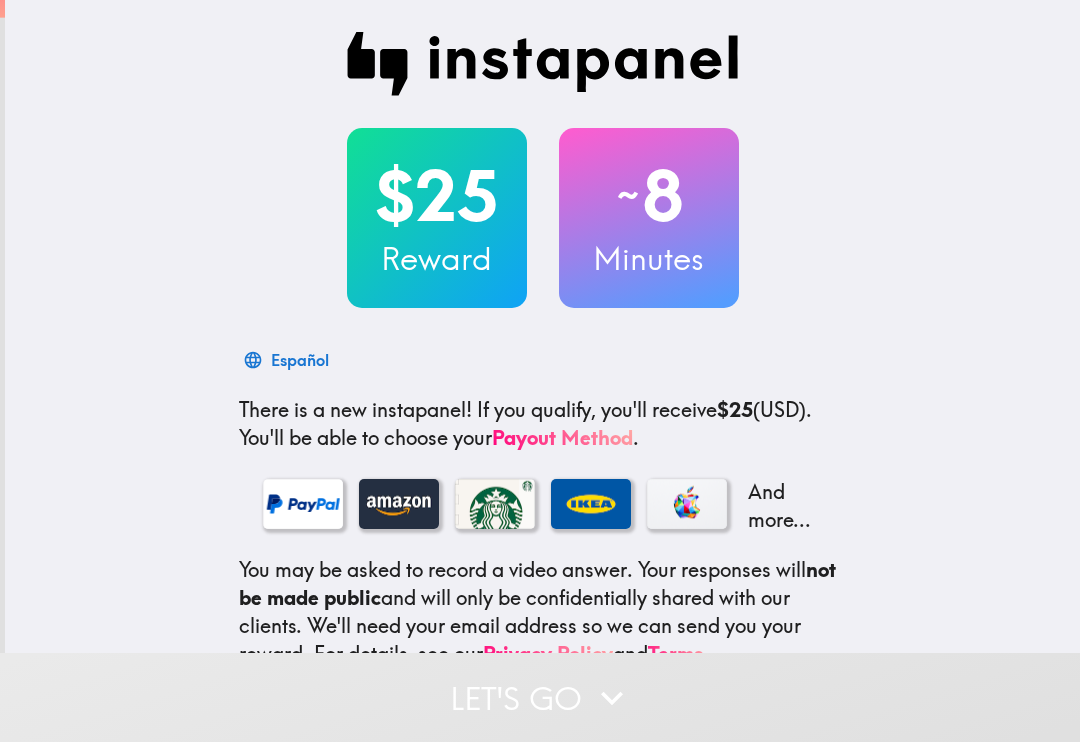 scroll, scrollTop: 0, scrollLeft: 0, axis: both 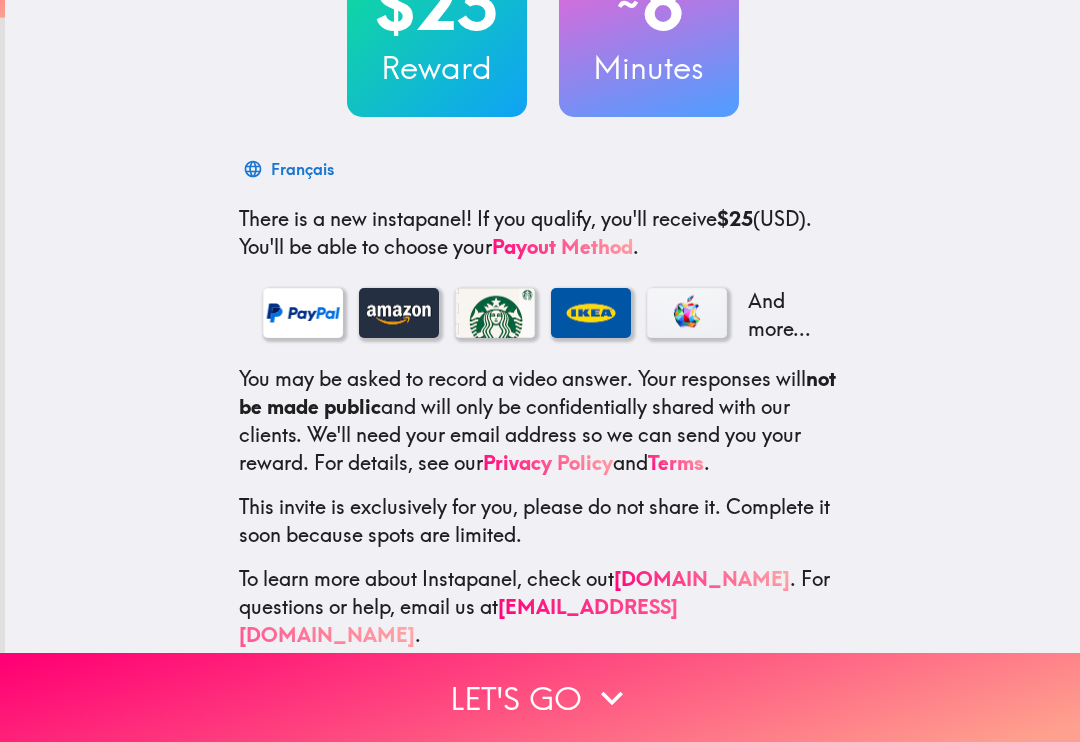 click on "Let's go" at bounding box center [540, 697] 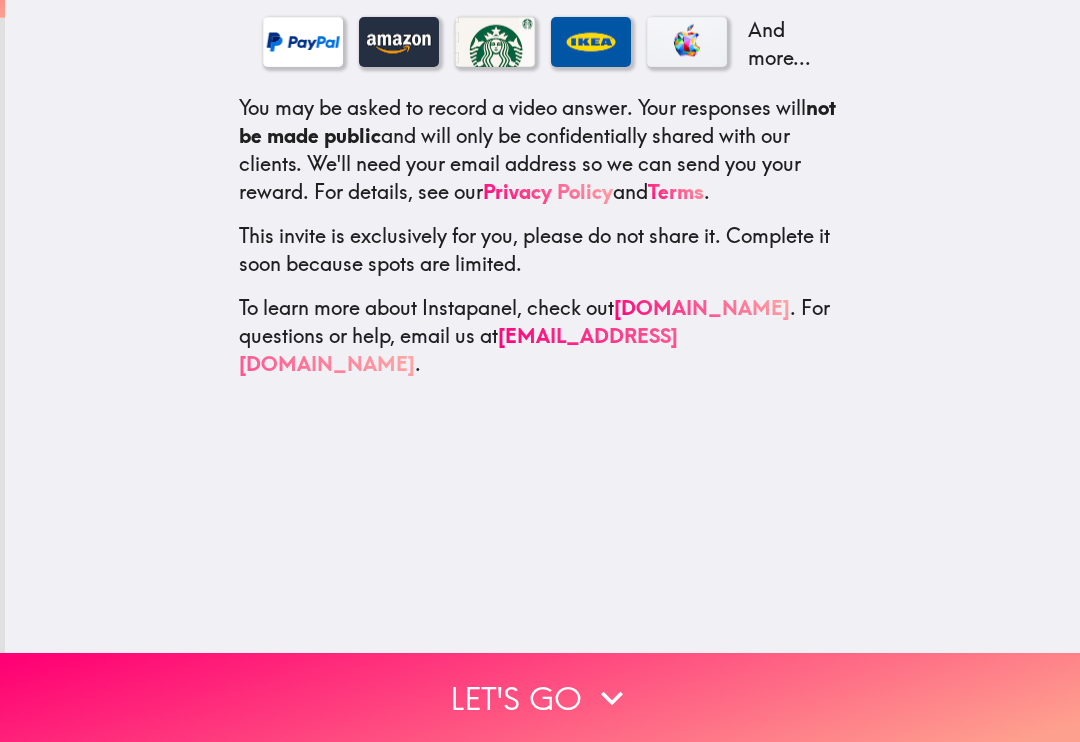 scroll, scrollTop: 0, scrollLeft: 0, axis: both 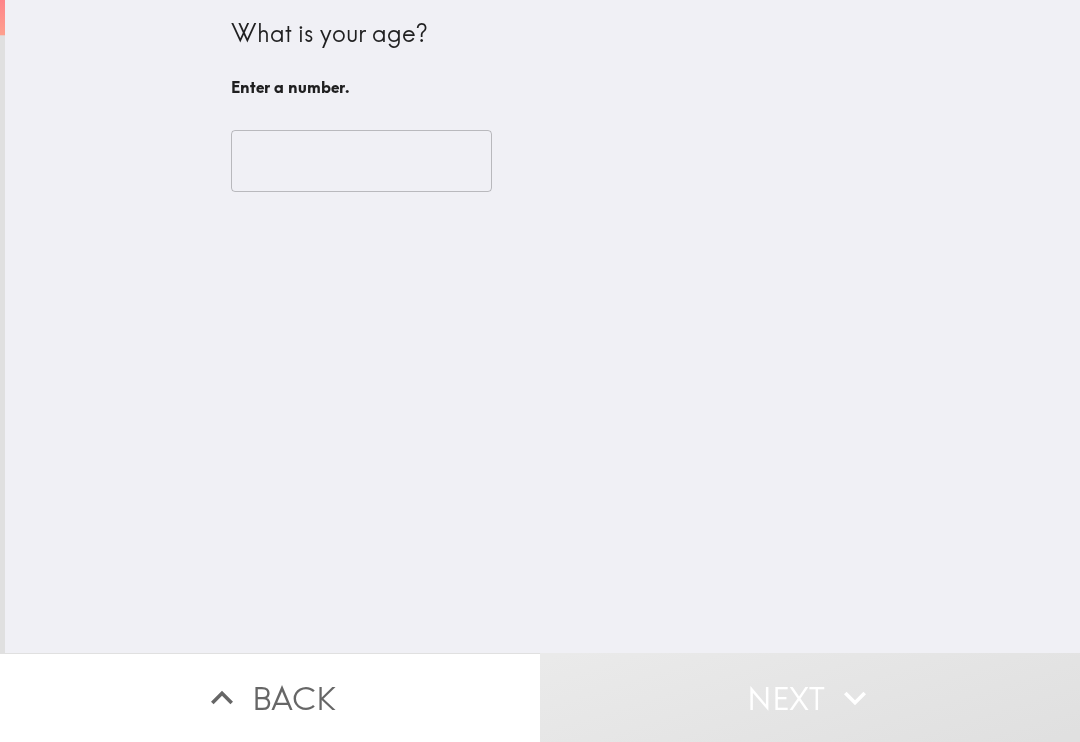 click at bounding box center (361, 161) 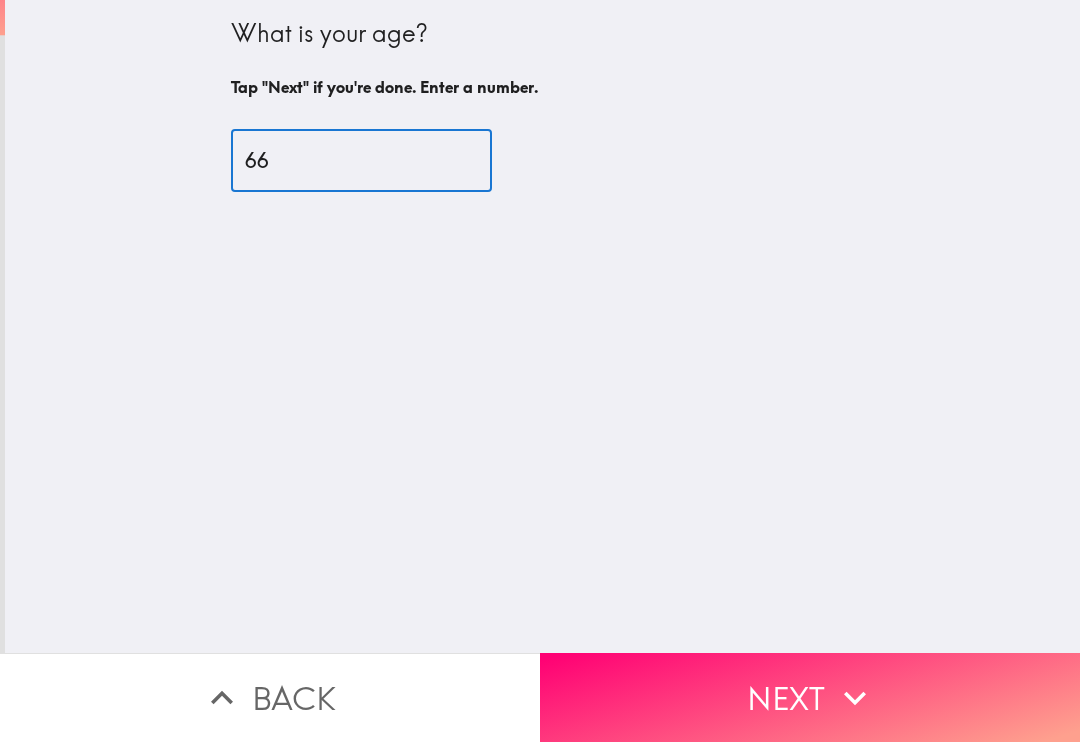 type on "66" 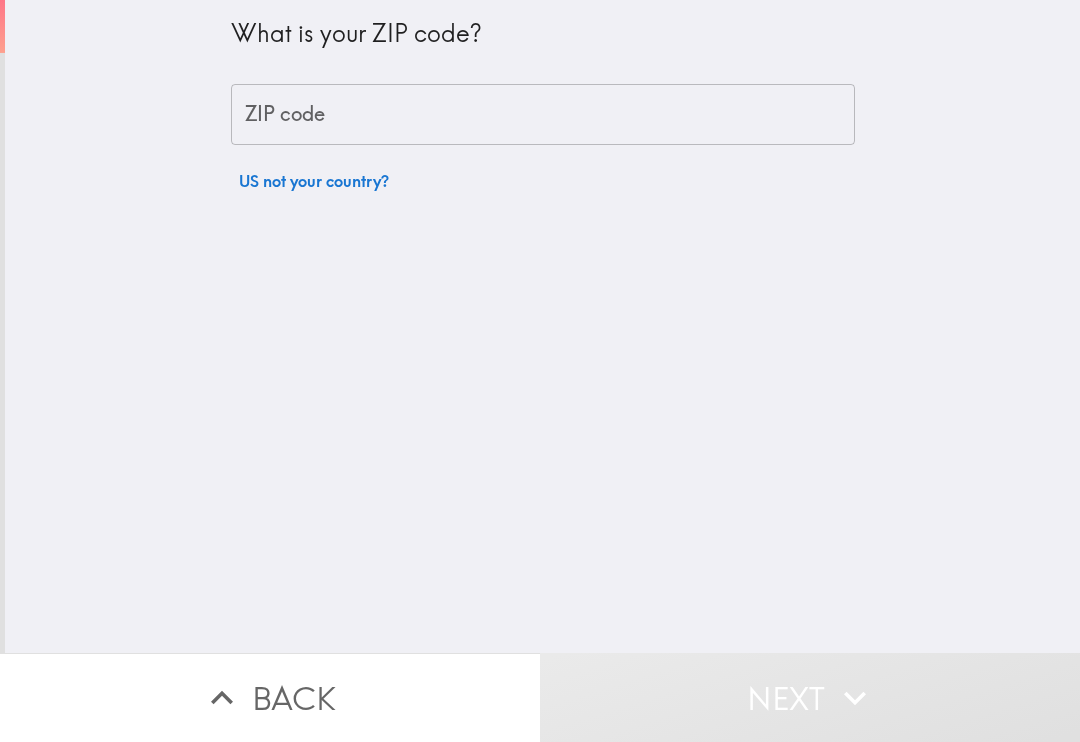 click on "ZIP code" at bounding box center (543, 115) 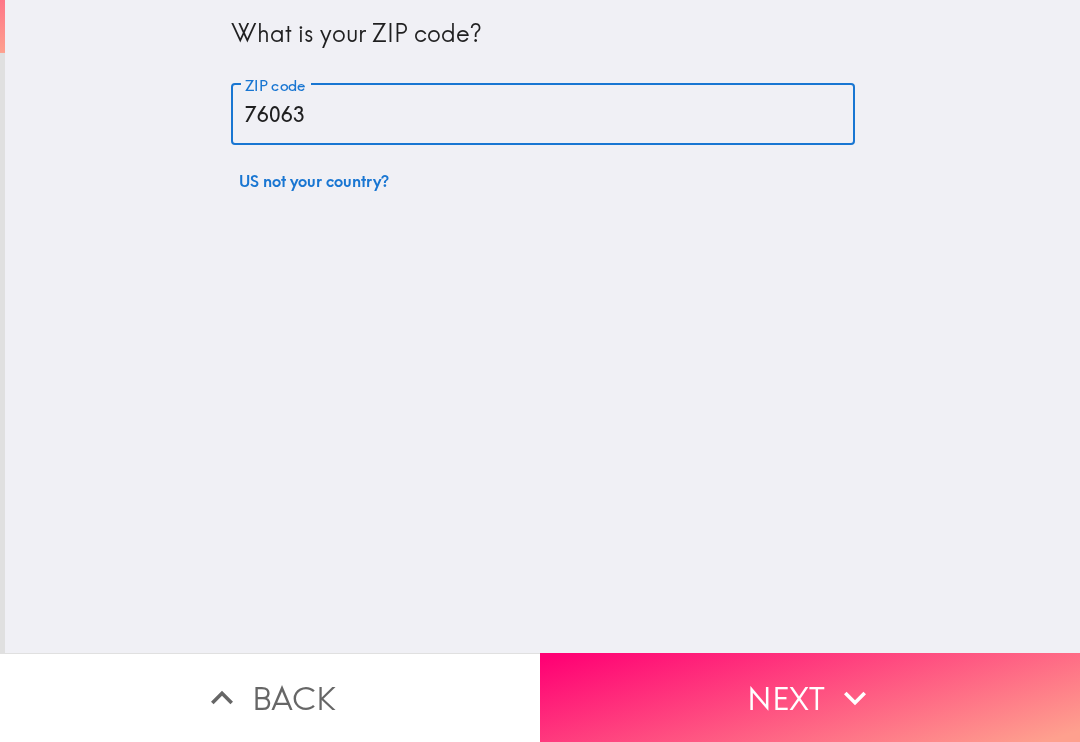 type on "76063" 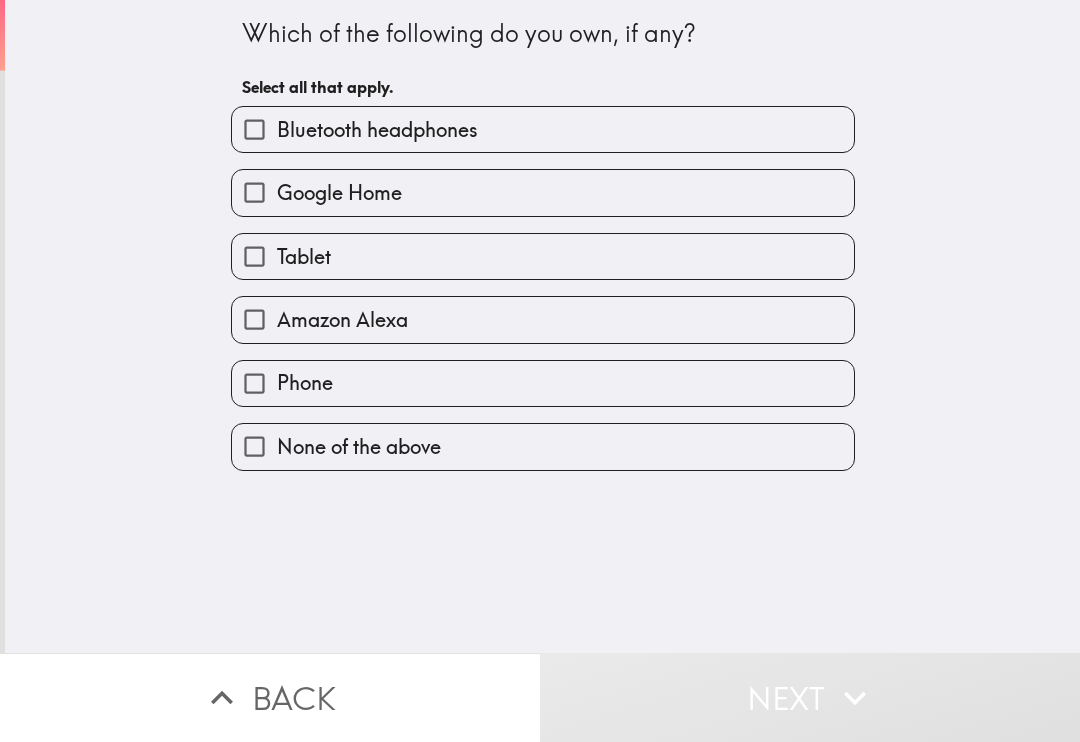 click on "Bluetooth headphones" at bounding box center (543, 129) 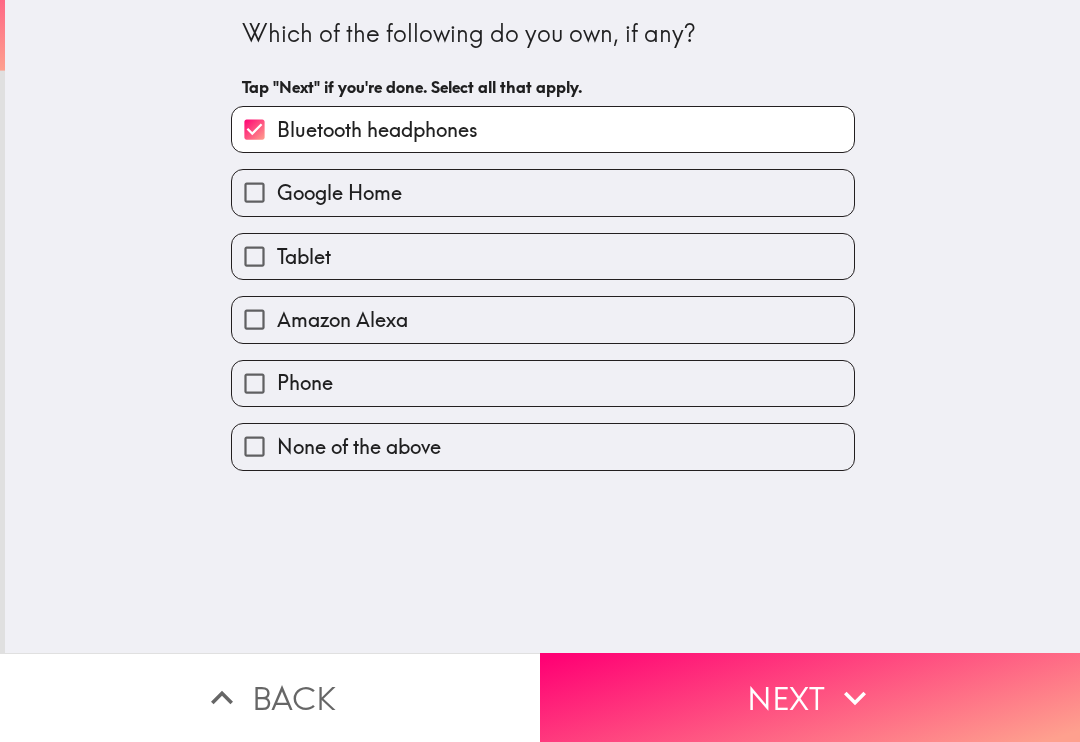 click on "Tablet" at bounding box center (543, 256) 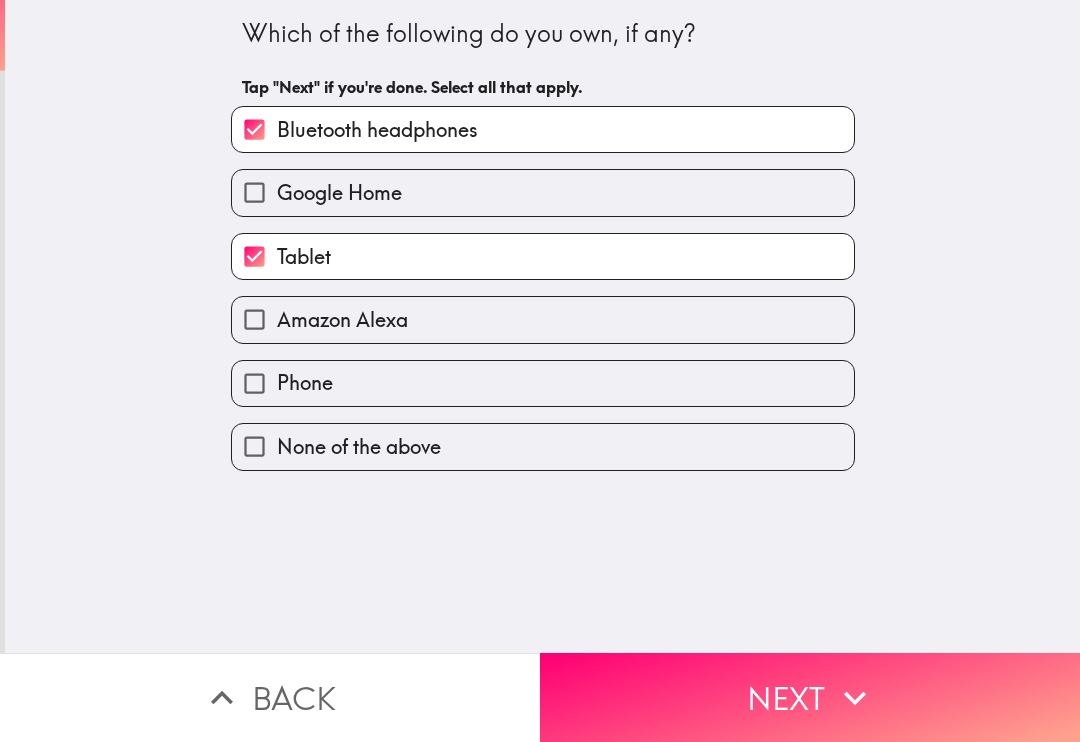 click on "Phone" at bounding box center (543, 383) 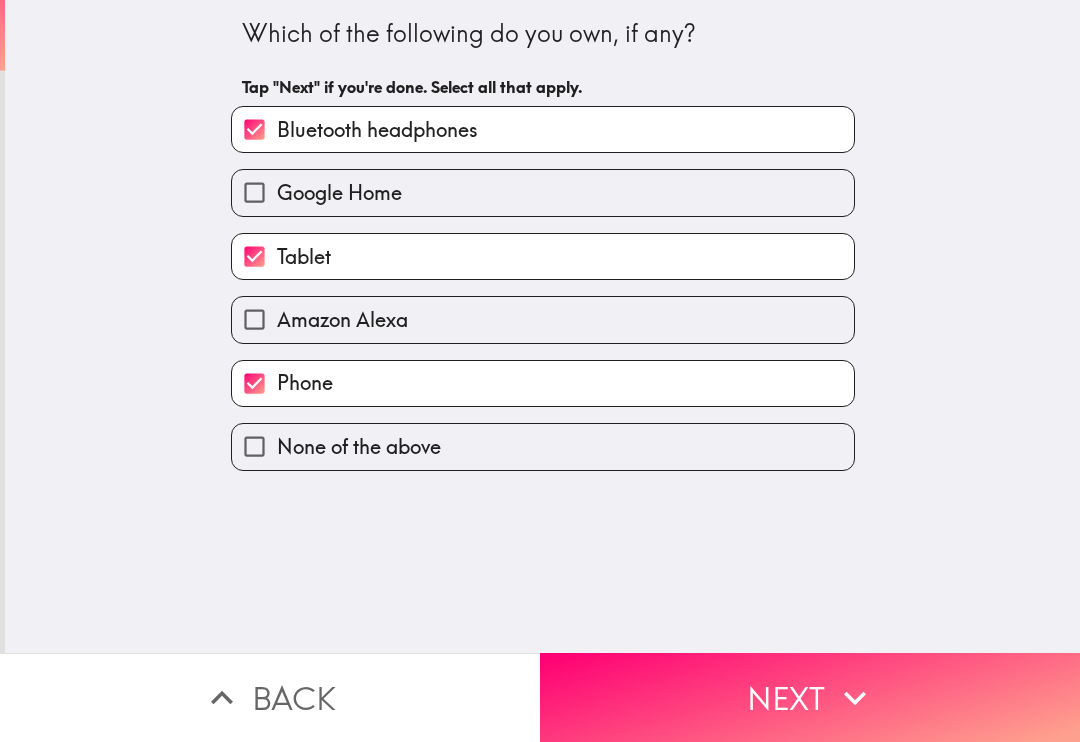 click on "Next" at bounding box center [810, 697] 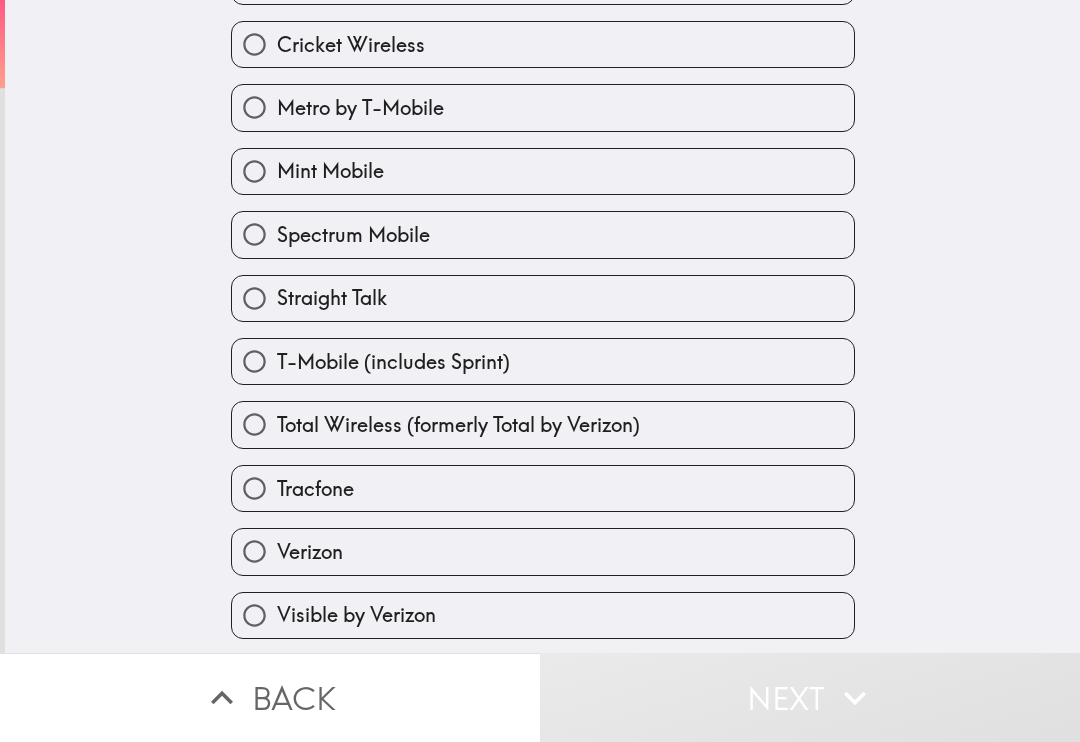 scroll, scrollTop: 534, scrollLeft: 0, axis: vertical 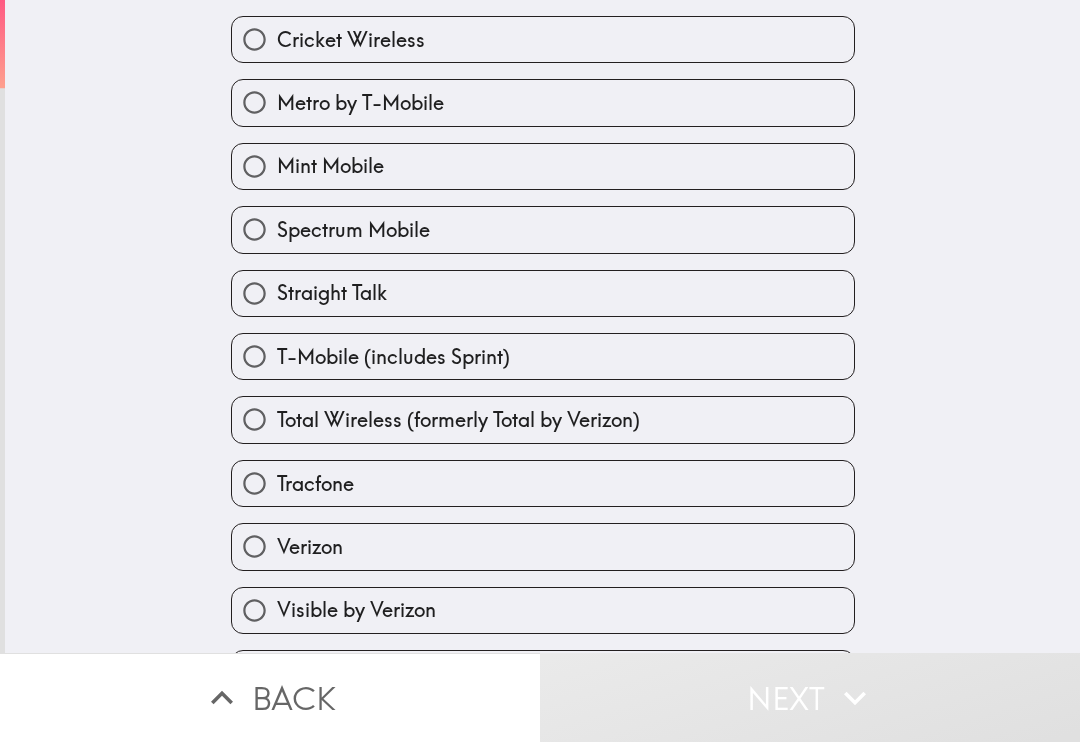 click on "T-Mobile (includes Sprint)" at bounding box center (543, 356) 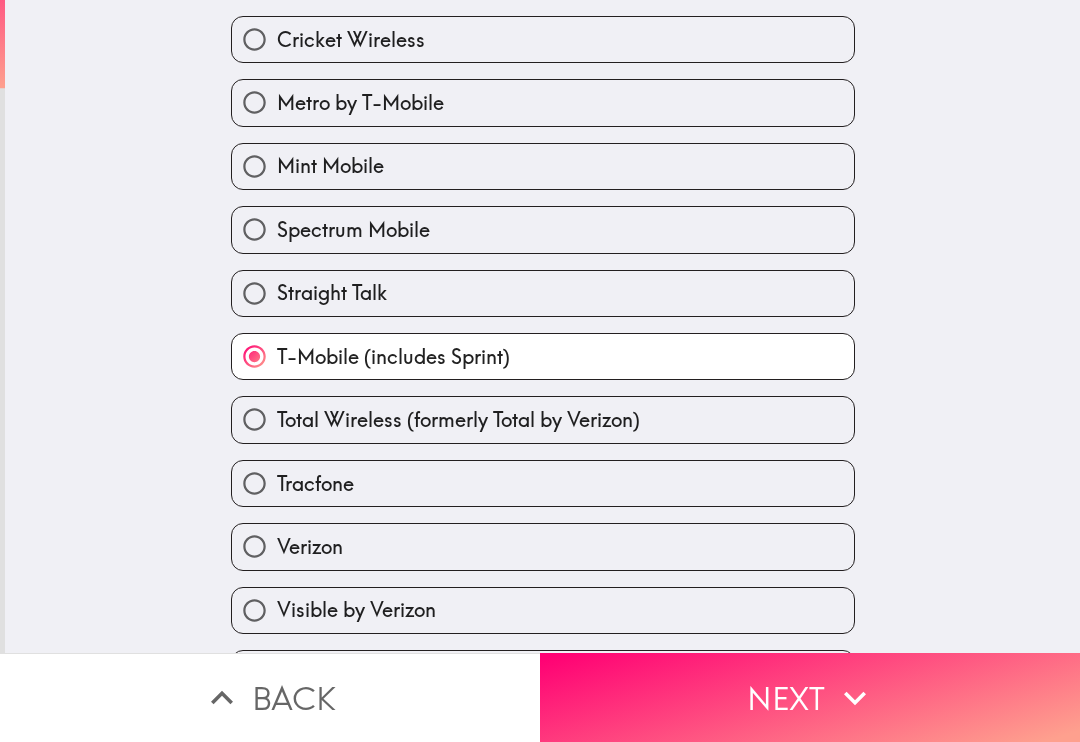 click on "Next" at bounding box center (810, 697) 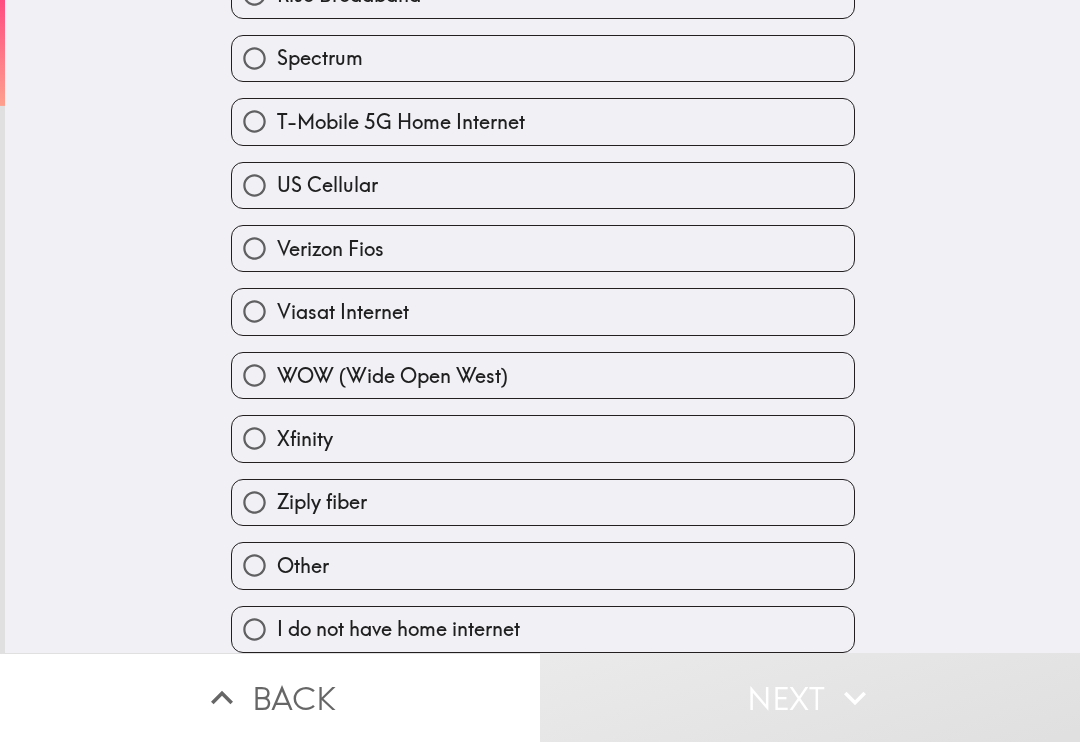 scroll, scrollTop: 660, scrollLeft: 0, axis: vertical 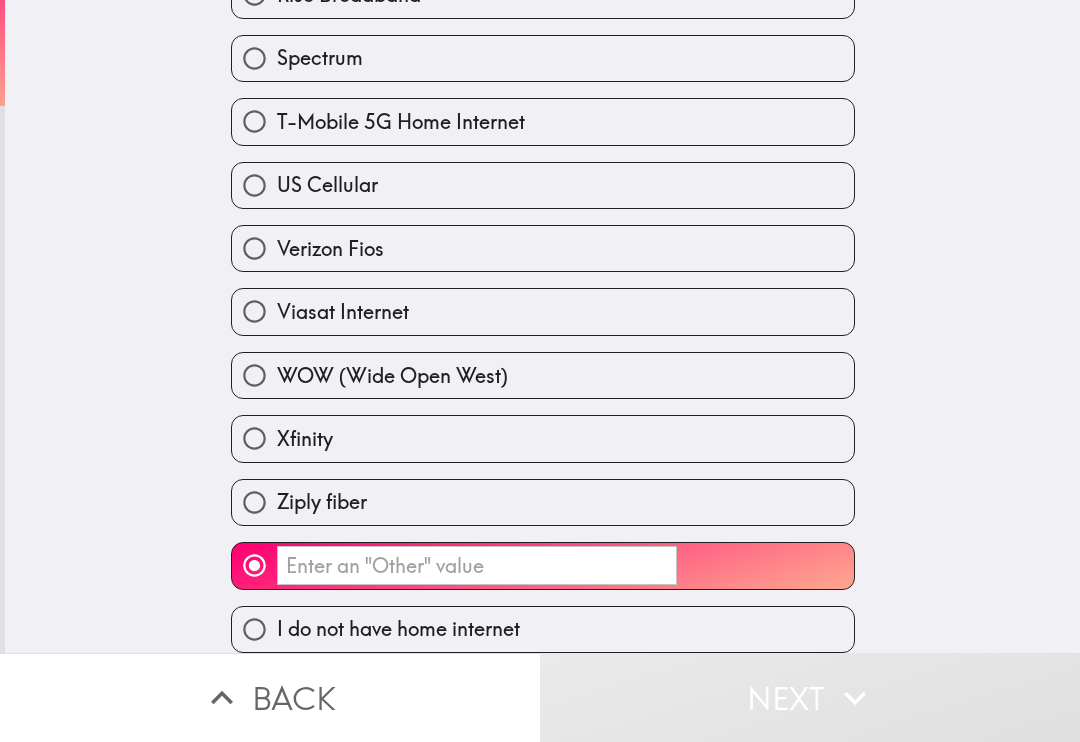 click on "​" at bounding box center [477, 565] 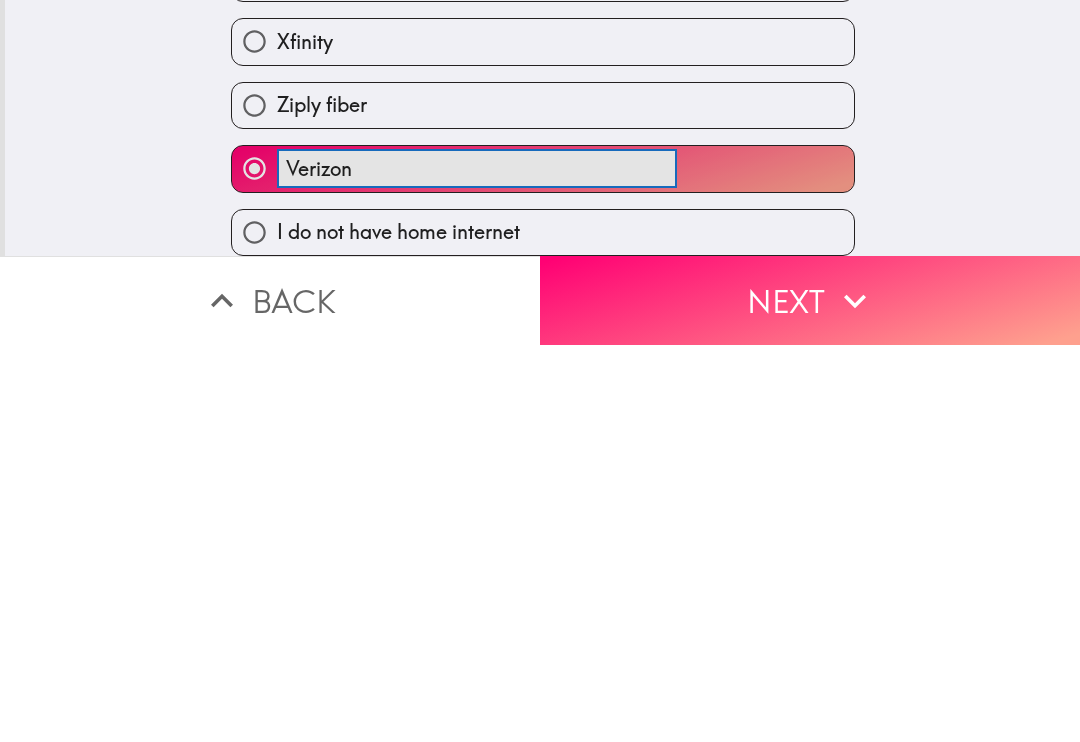 click on "Verizon ​" at bounding box center [543, 565] 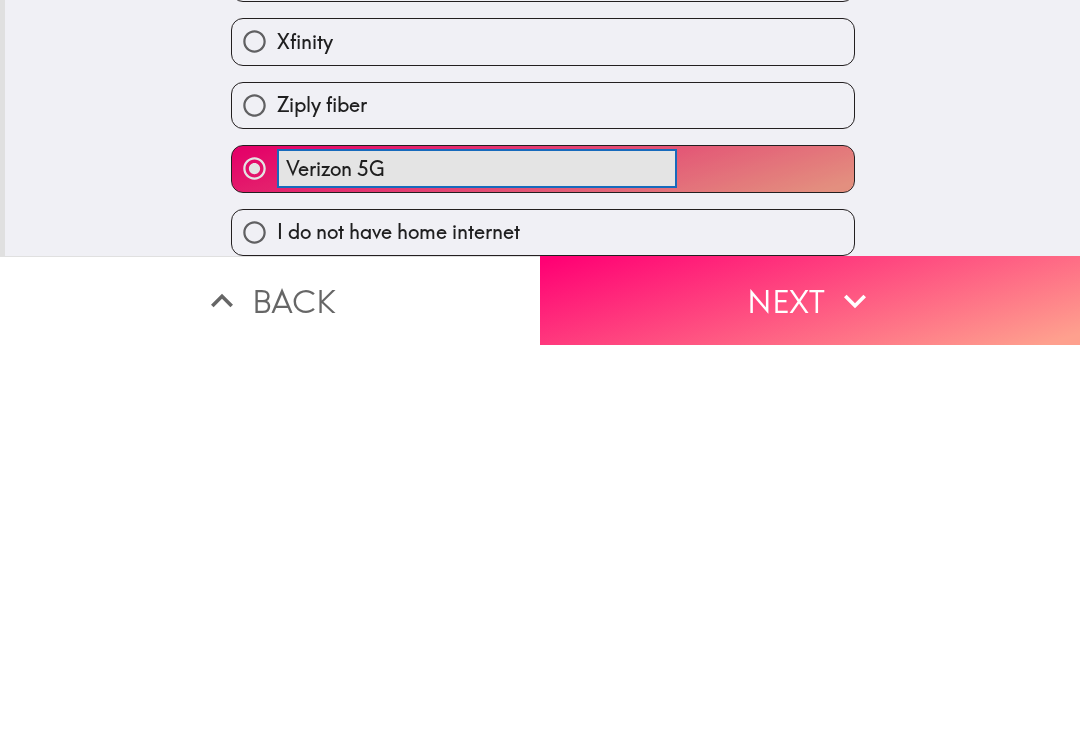 type on "Verizon 5G" 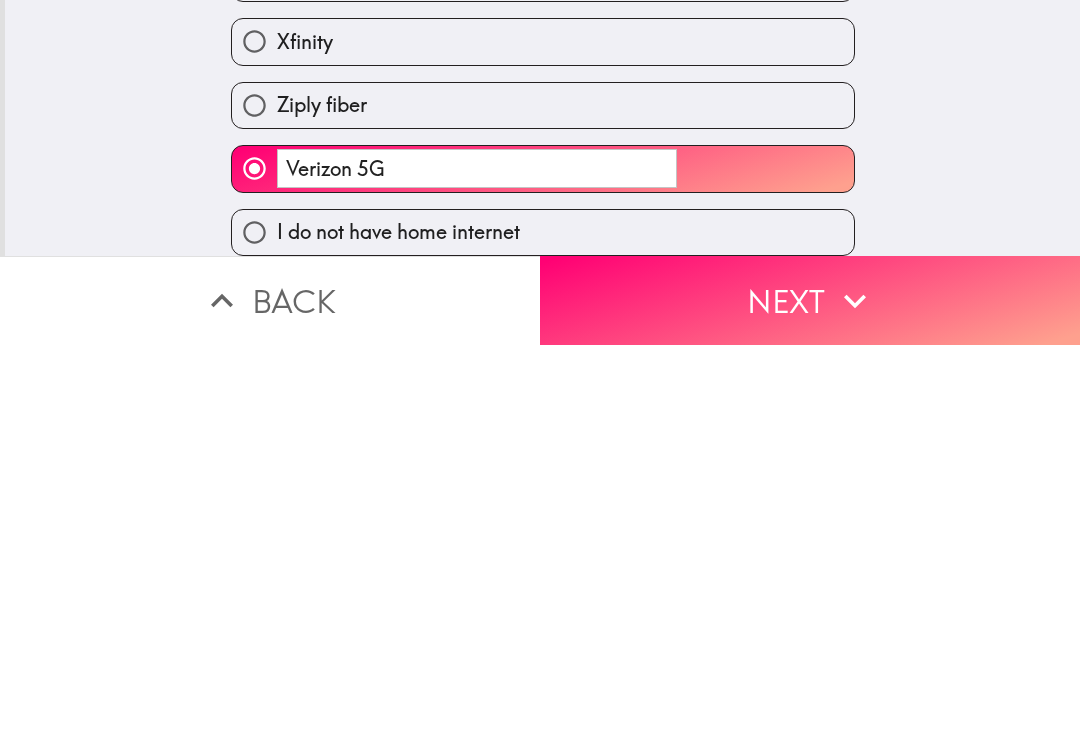 scroll, scrollTop: 0, scrollLeft: 0, axis: both 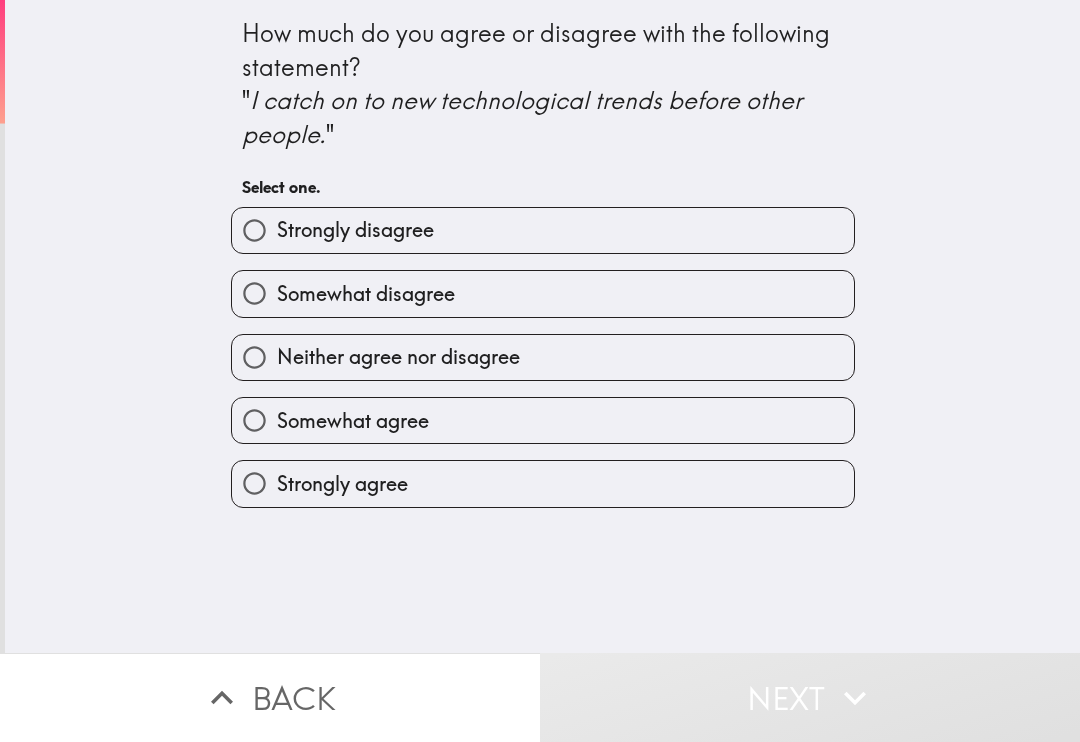 click on "Somewhat disagree" at bounding box center (543, 293) 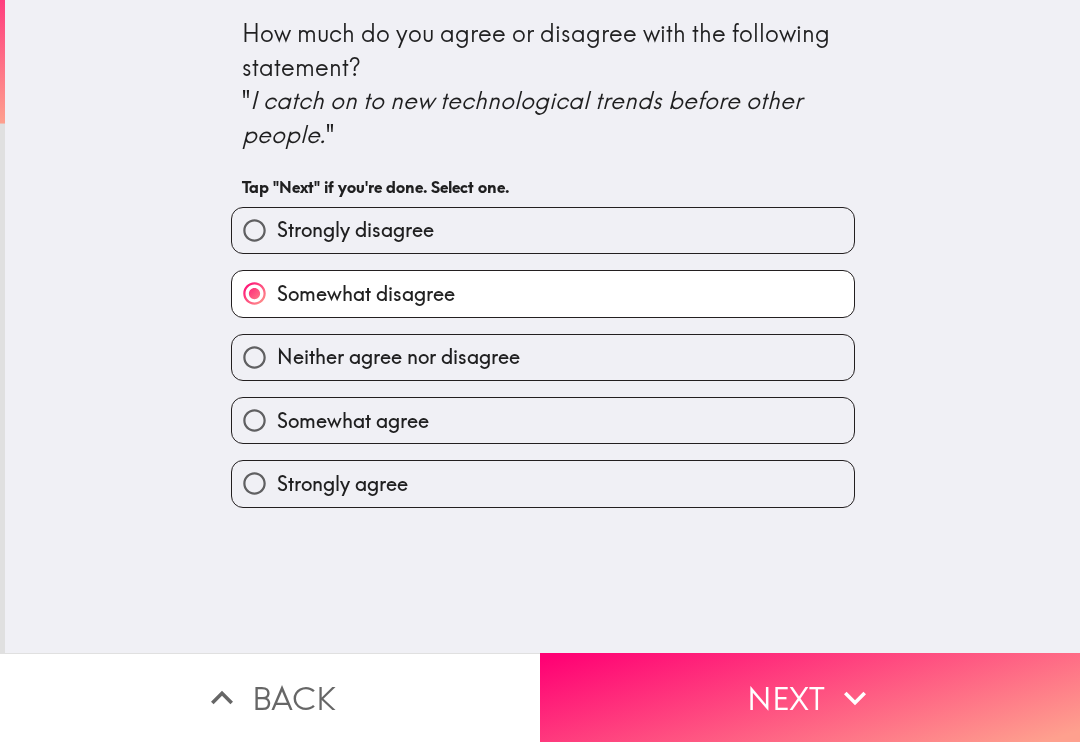 click on "Next" at bounding box center (810, 697) 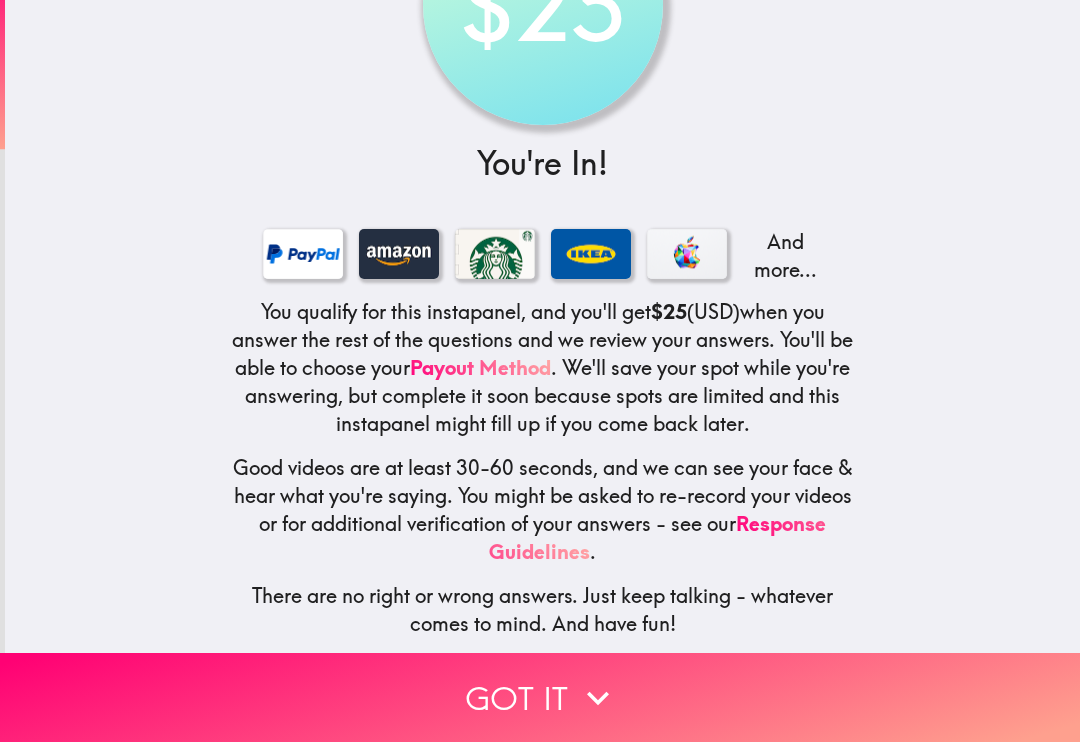 scroll, scrollTop: 147, scrollLeft: 0, axis: vertical 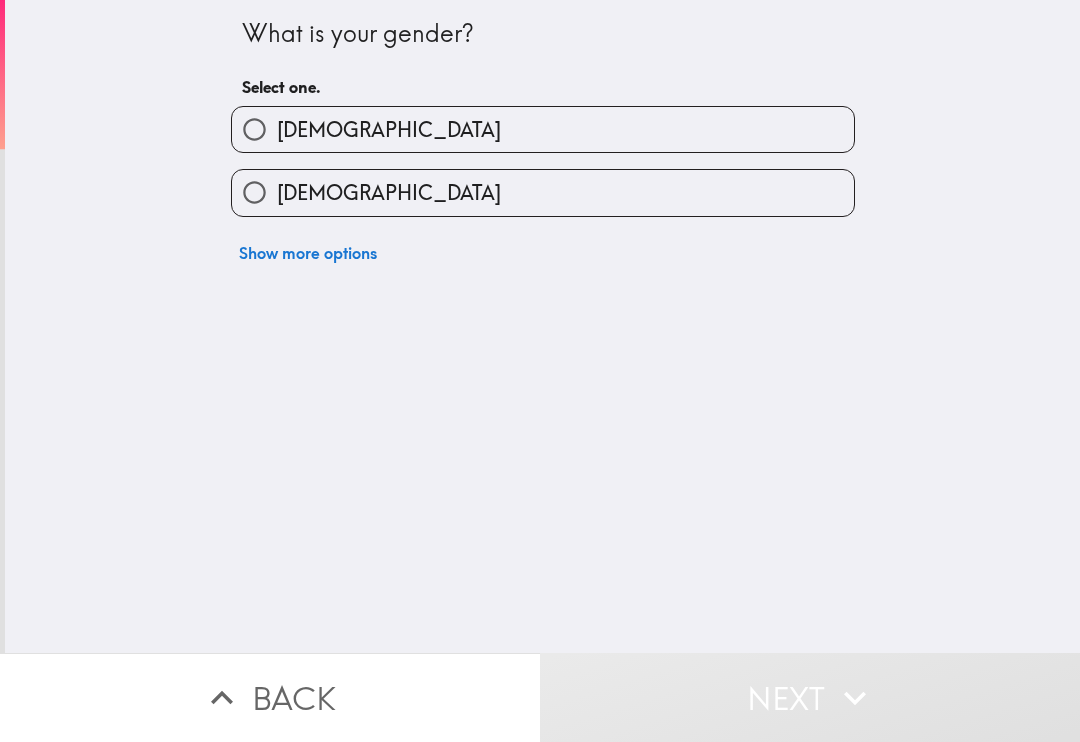 click on "[DEMOGRAPHIC_DATA]" at bounding box center [543, 192] 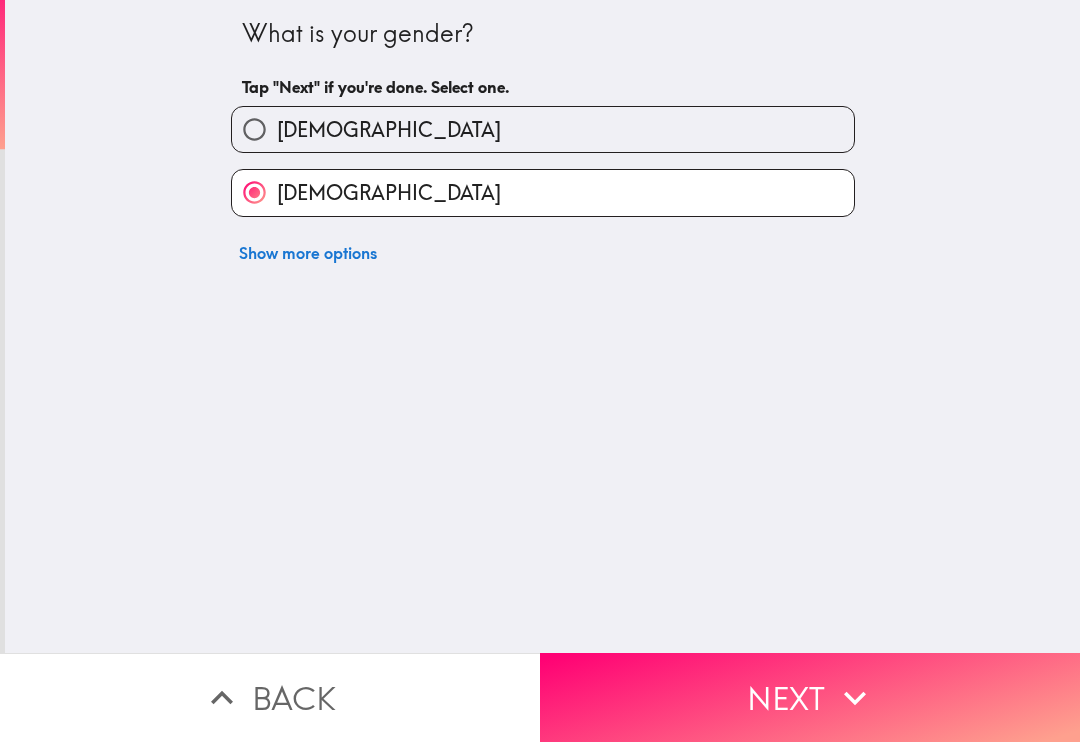 click on "Next" at bounding box center [810, 697] 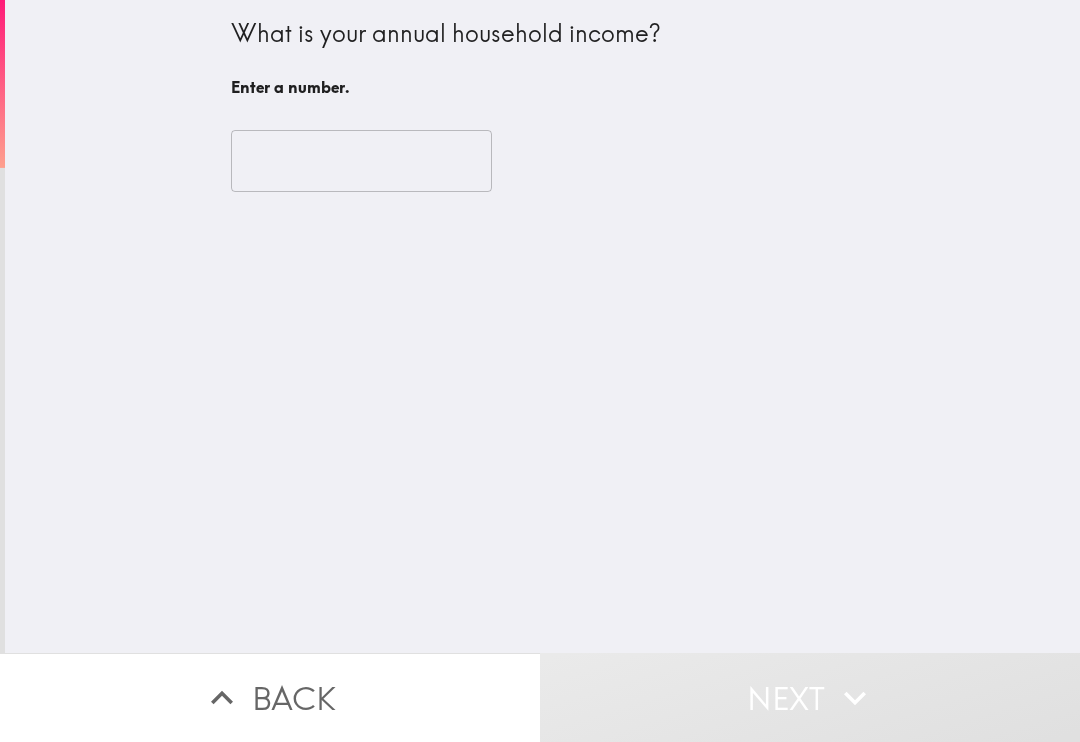 click at bounding box center [361, 161] 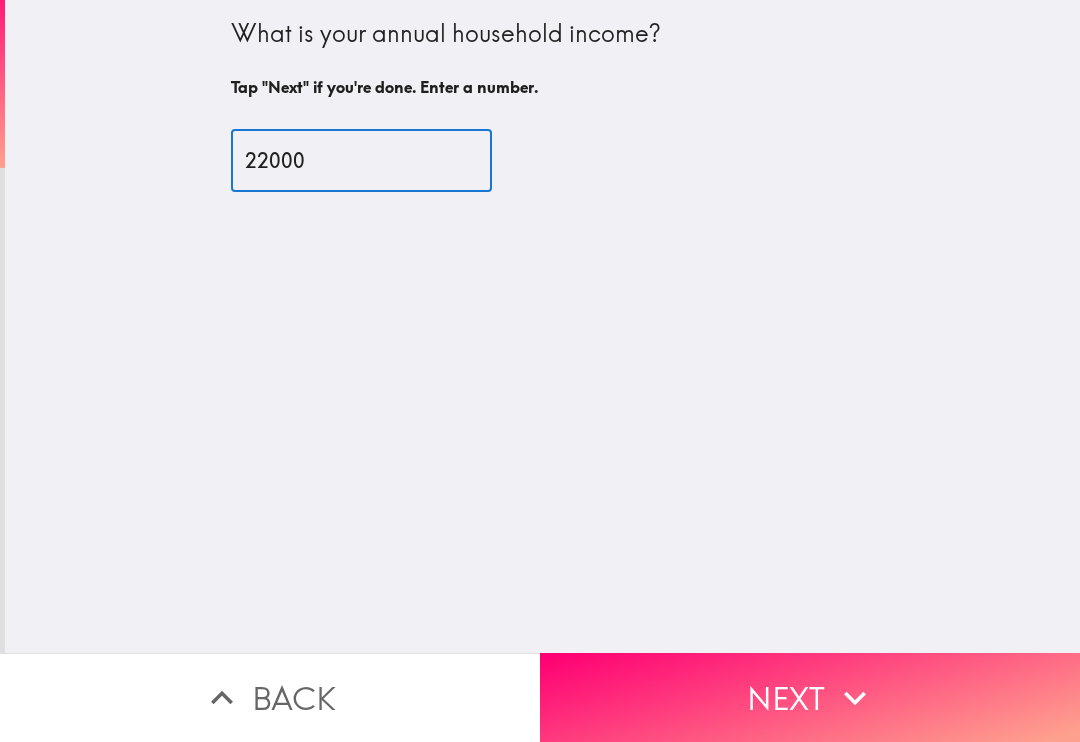 type on "22000" 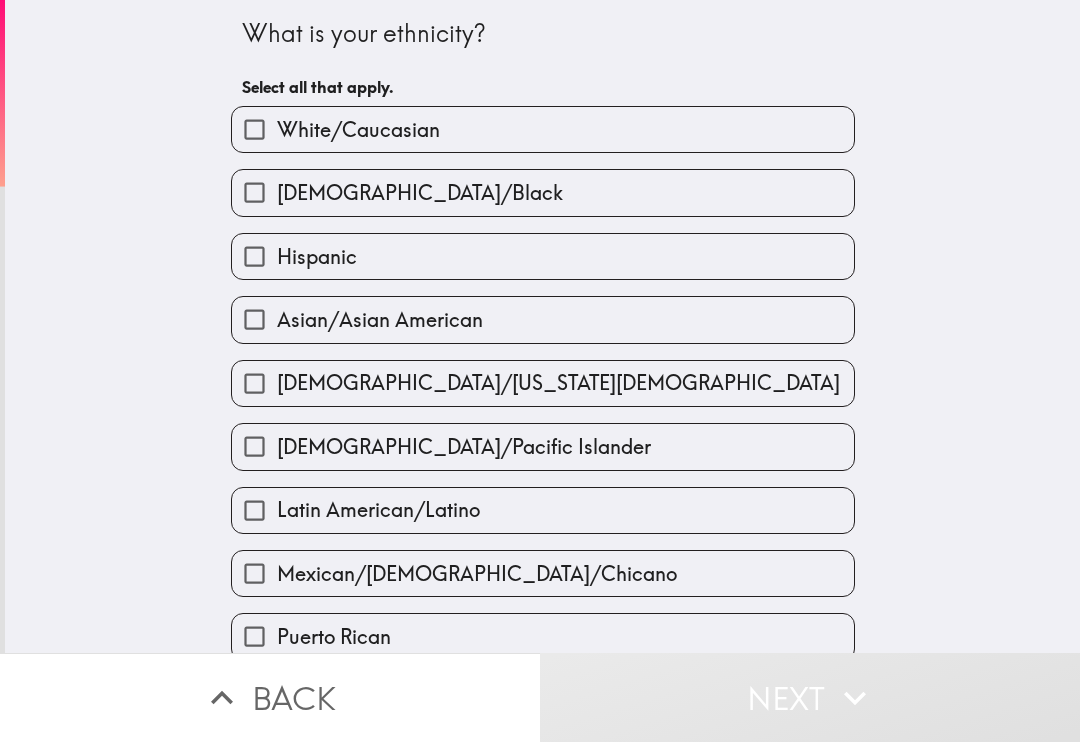 click on "Hispanic" at bounding box center (543, 256) 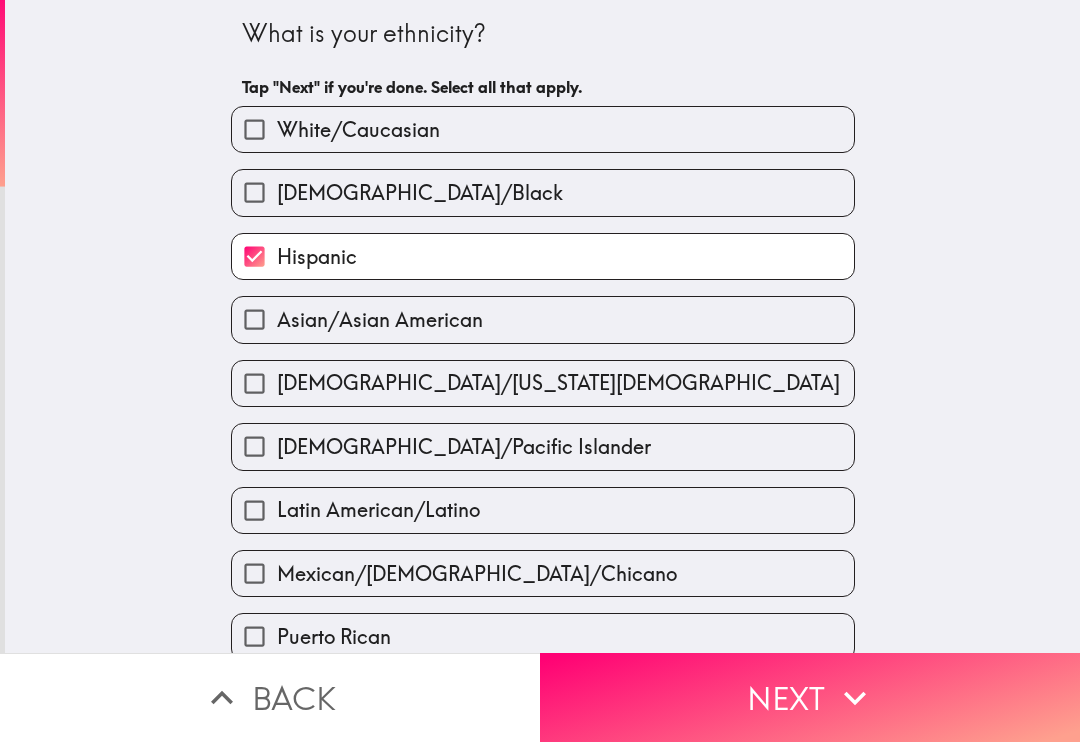 click on "Hispanic" at bounding box center [543, 256] 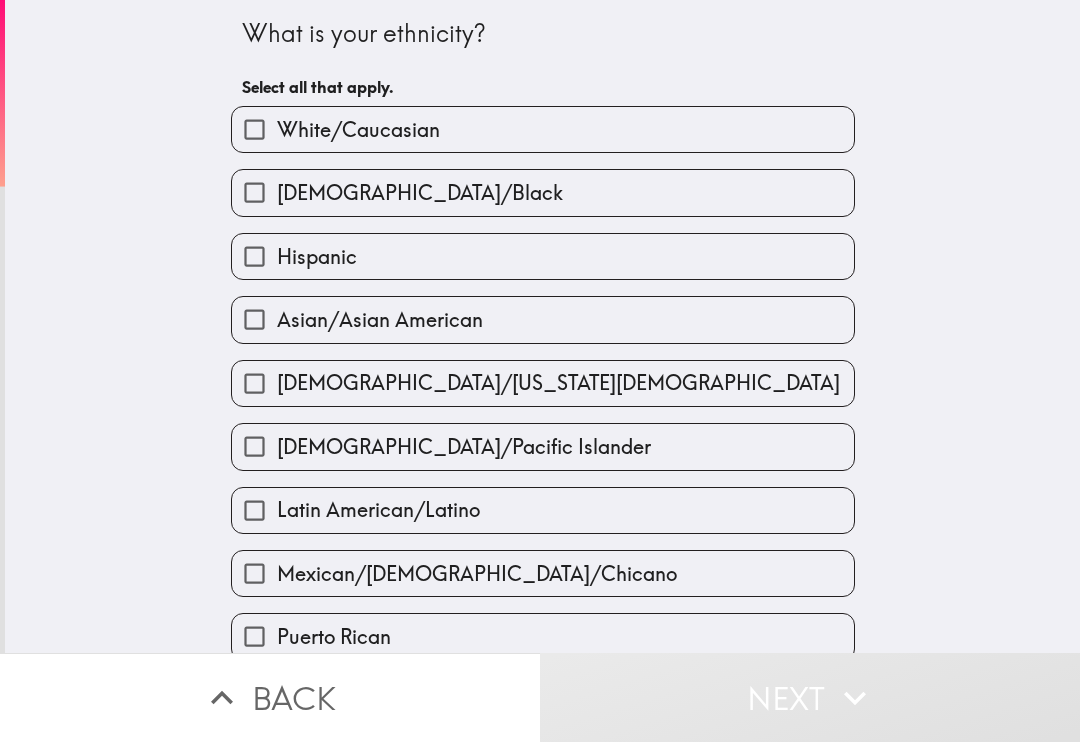 click on "Hispanic" at bounding box center [543, 256] 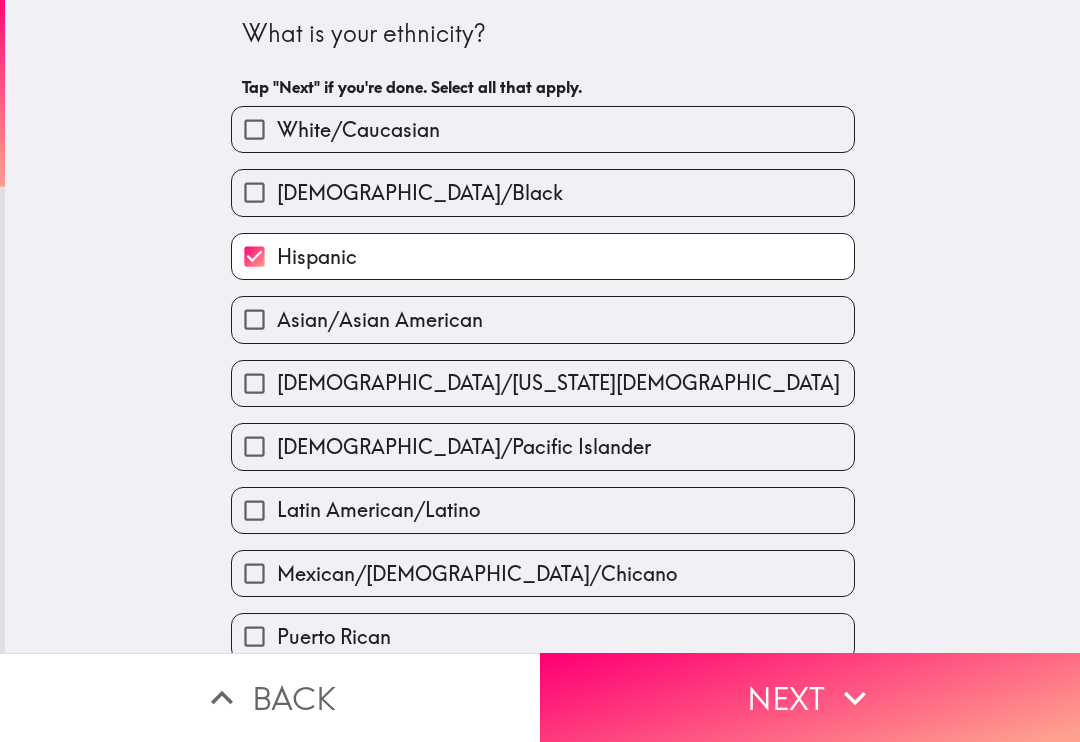 click on "Next" at bounding box center (810, 697) 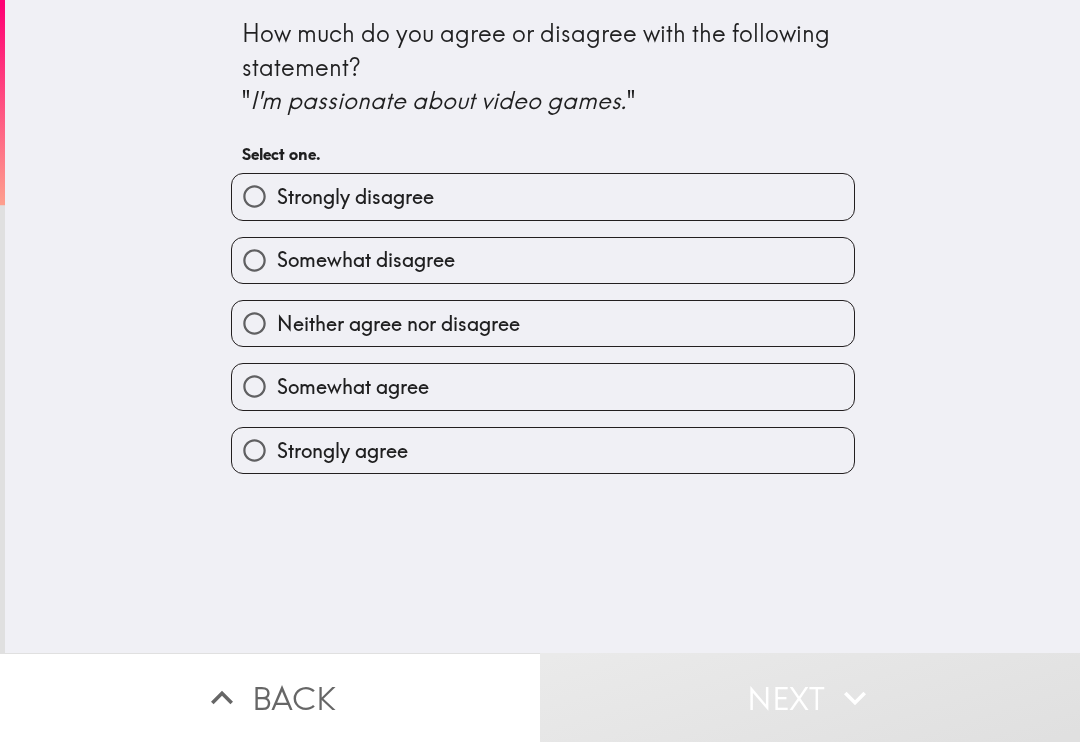 click on "Neither agree nor disagree" at bounding box center (543, 323) 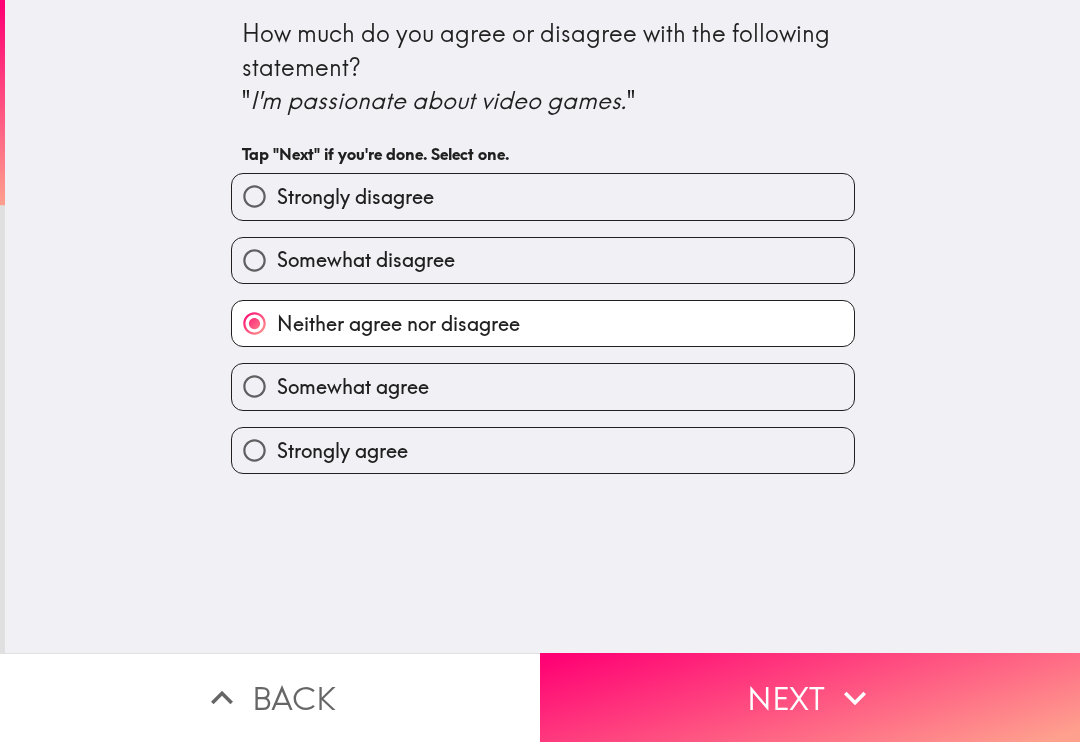 click on "Next" at bounding box center (810, 697) 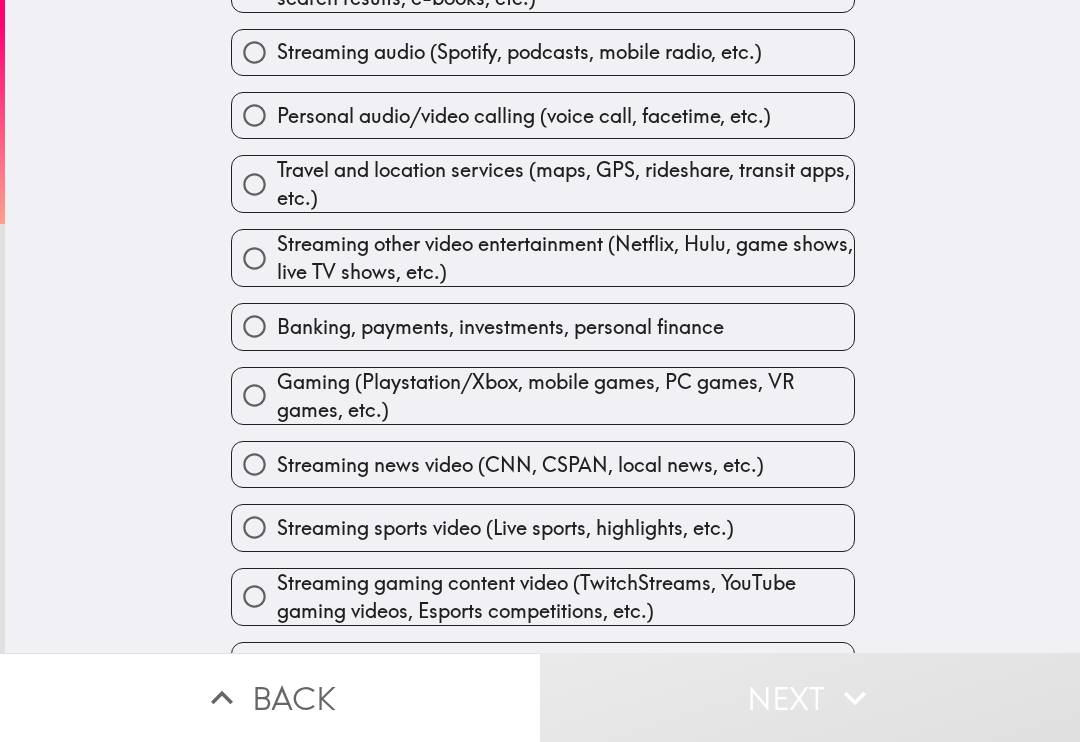 scroll, scrollTop: 676, scrollLeft: 0, axis: vertical 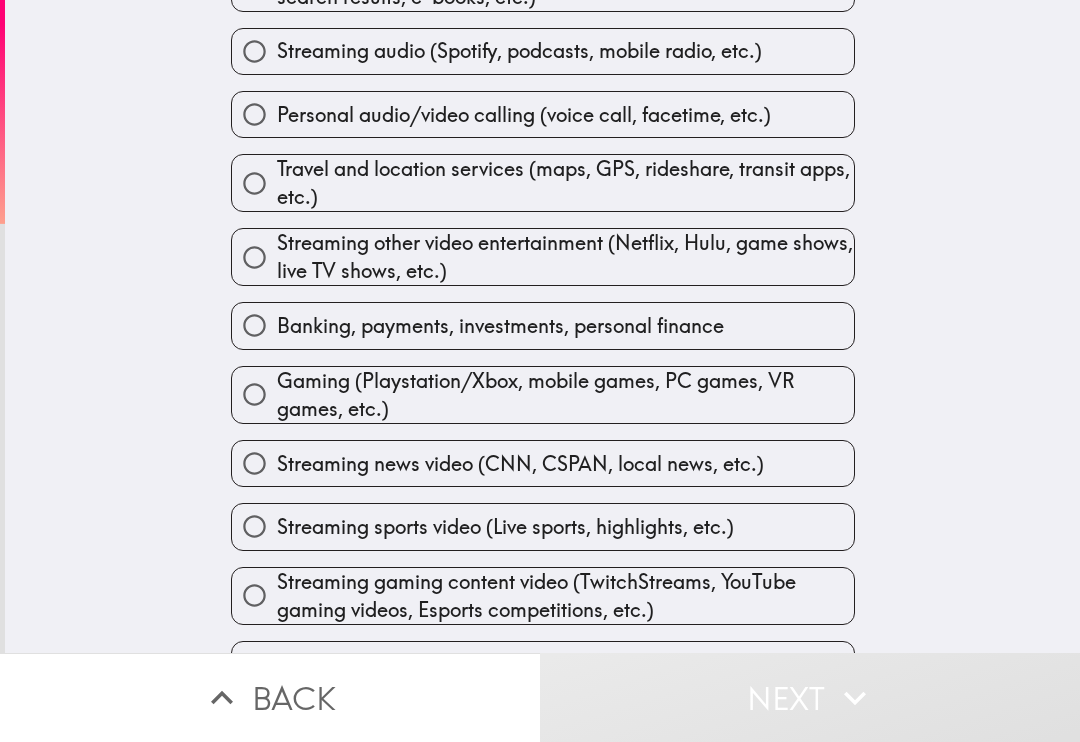 click on "Streaming other video entertainment (Netflix, Hulu, game shows, live TV shows, etc.)" at bounding box center [565, 257] 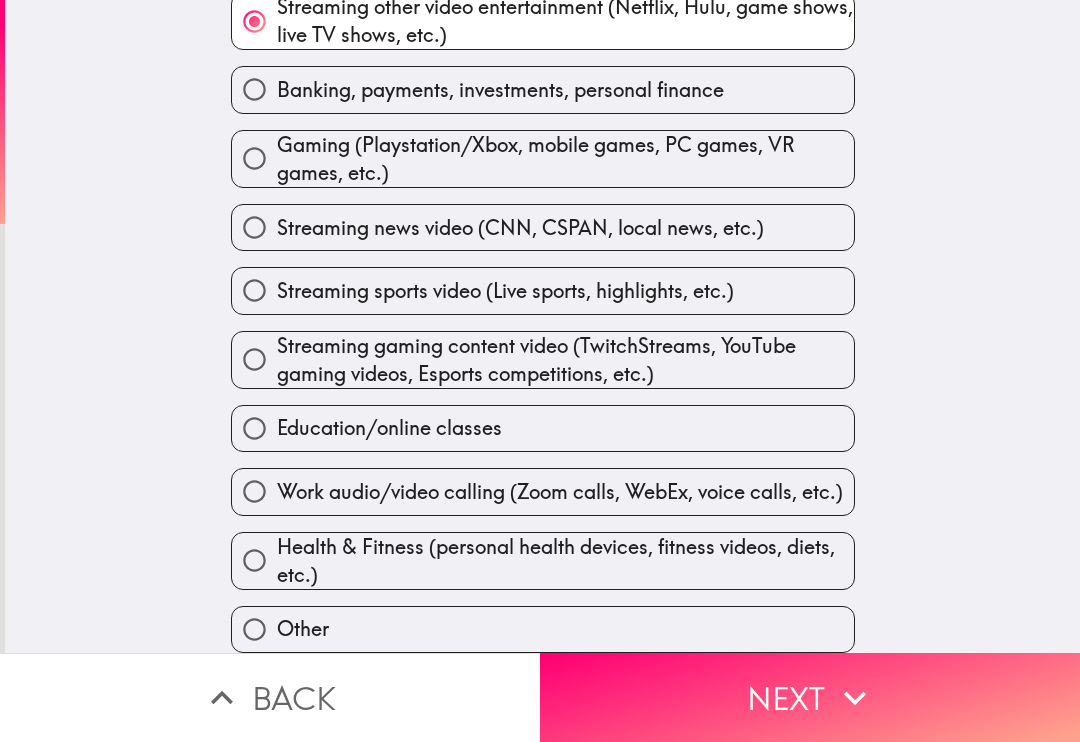scroll, scrollTop: 929, scrollLeft: 0, axis: vertical 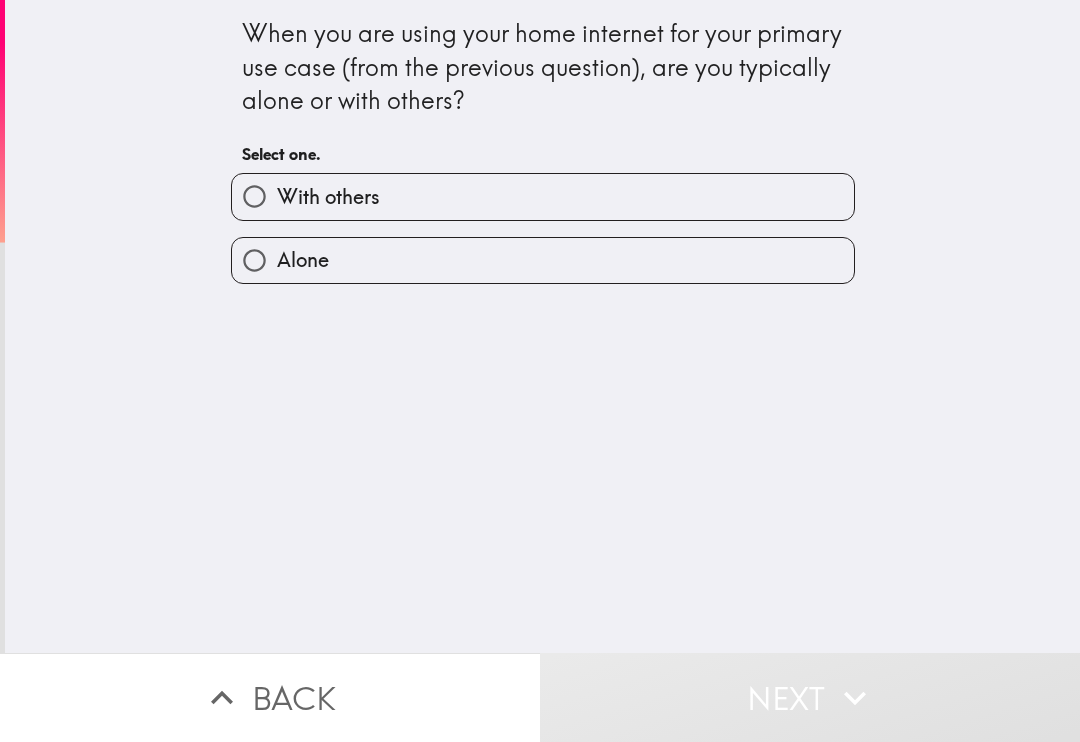 click on "Next" at bounding box center (810, 697) 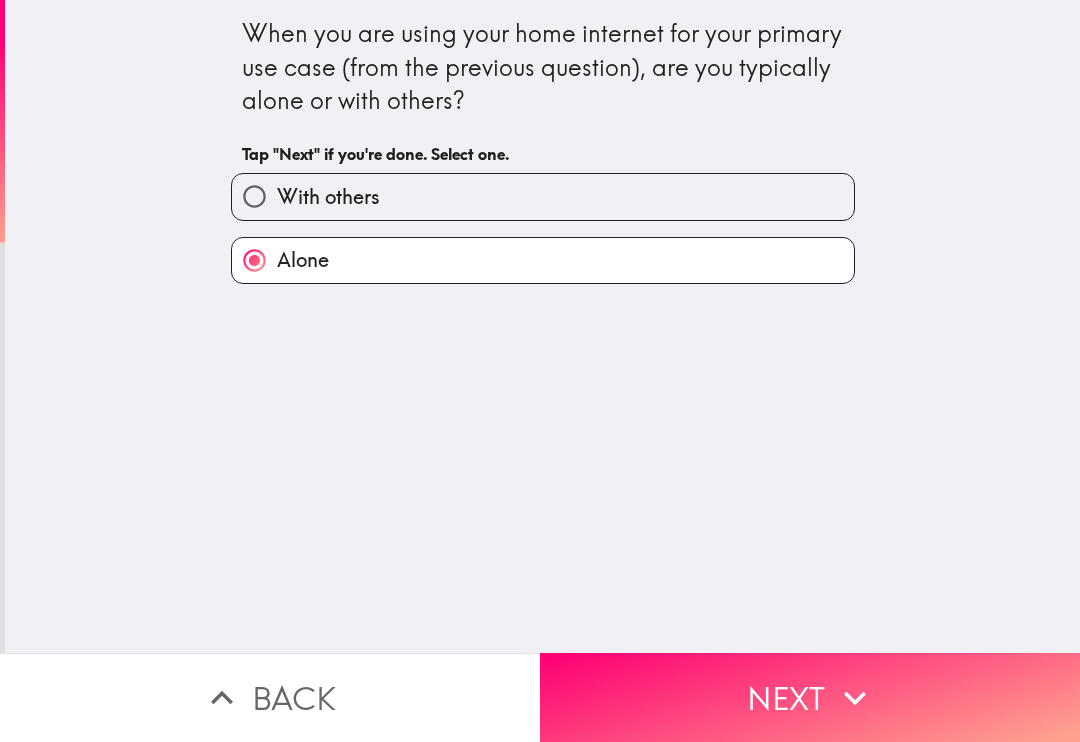 click on "Next" at bounding box center (810, 697) 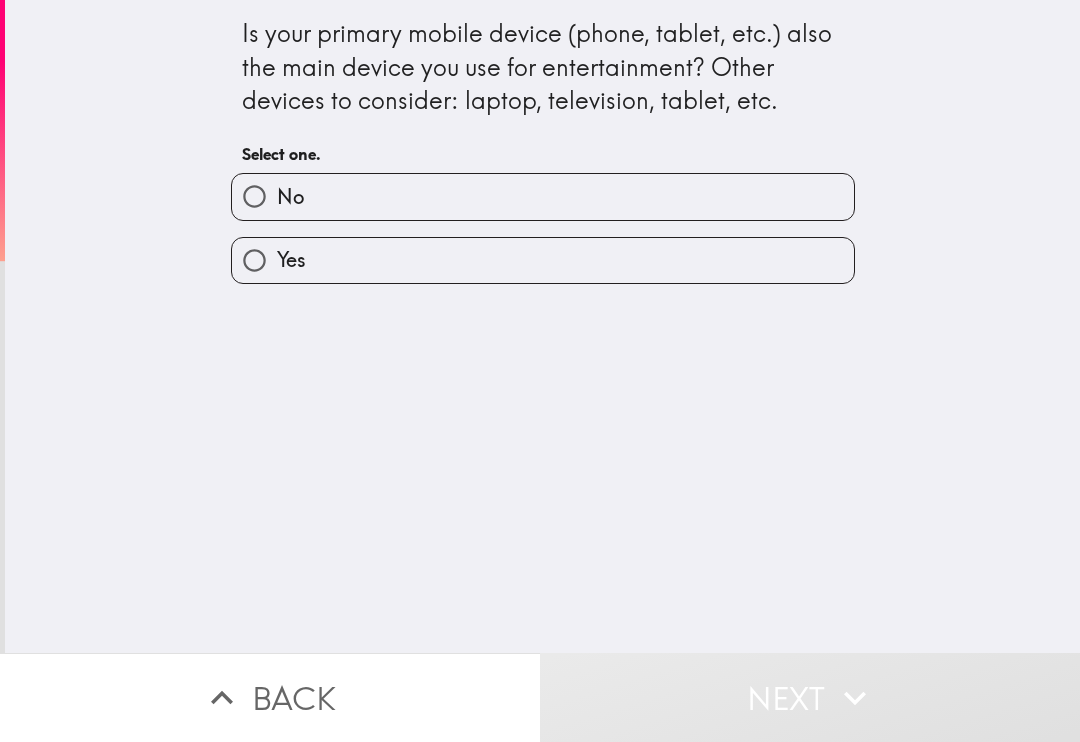 click on "No" at bounding box center [543, 196] 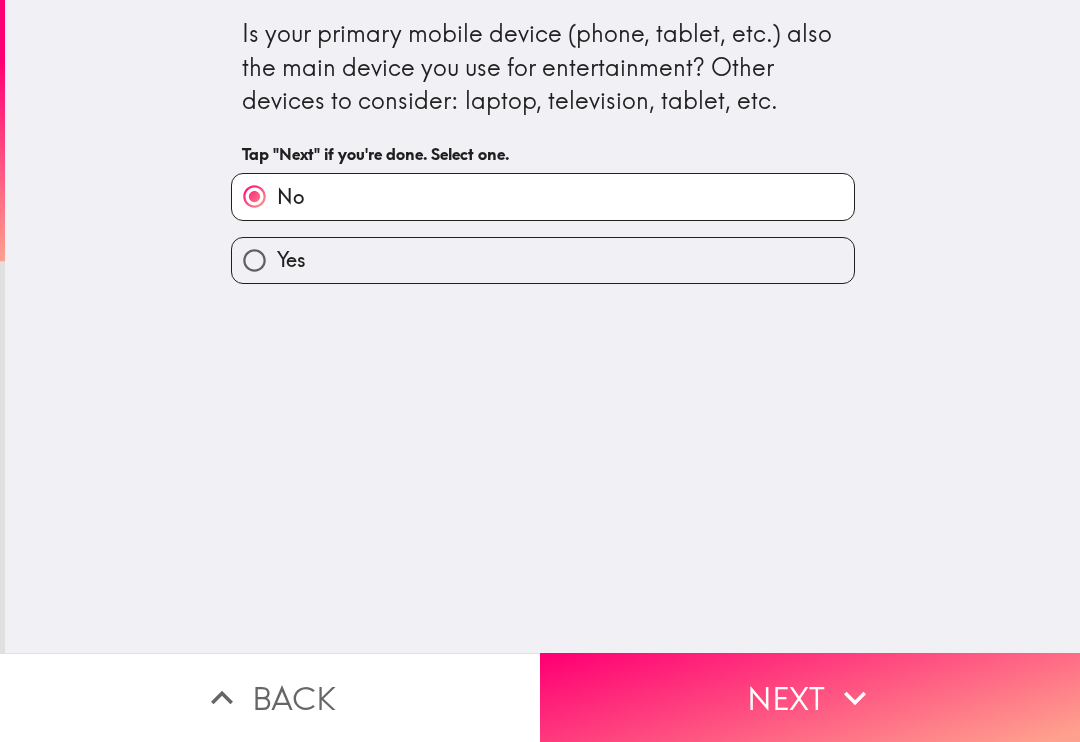 click on "Next" at bounding box center (810, 697) 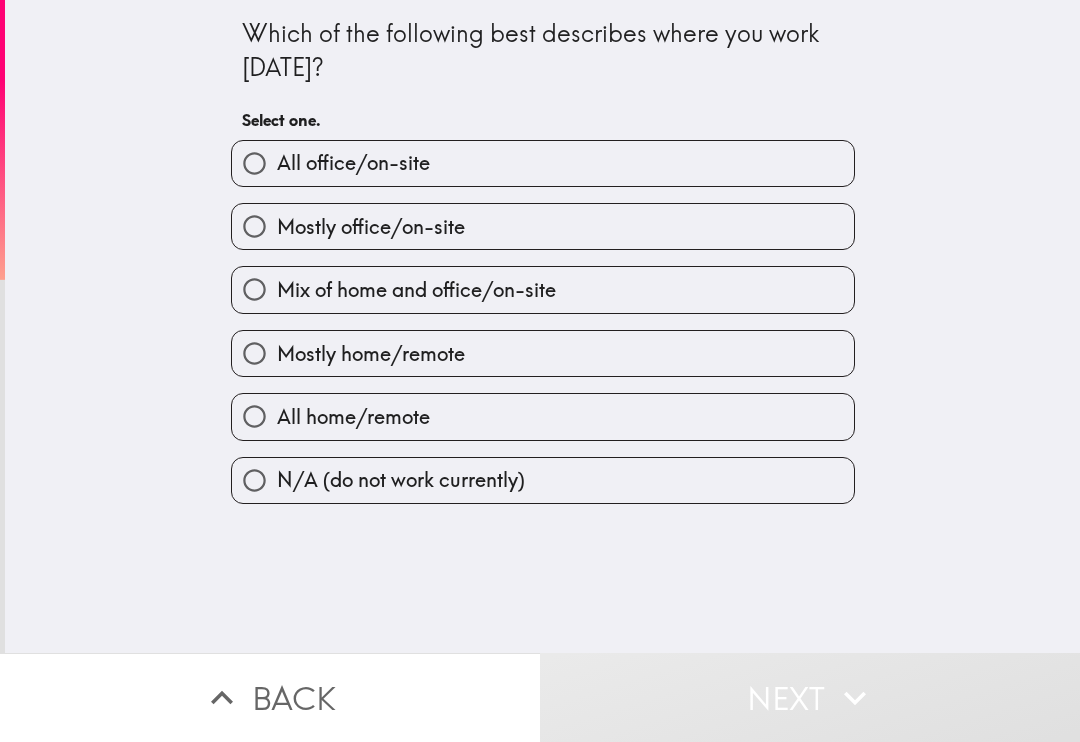 click on "N/A (do not work currently)" at bounding box center (543, 480) 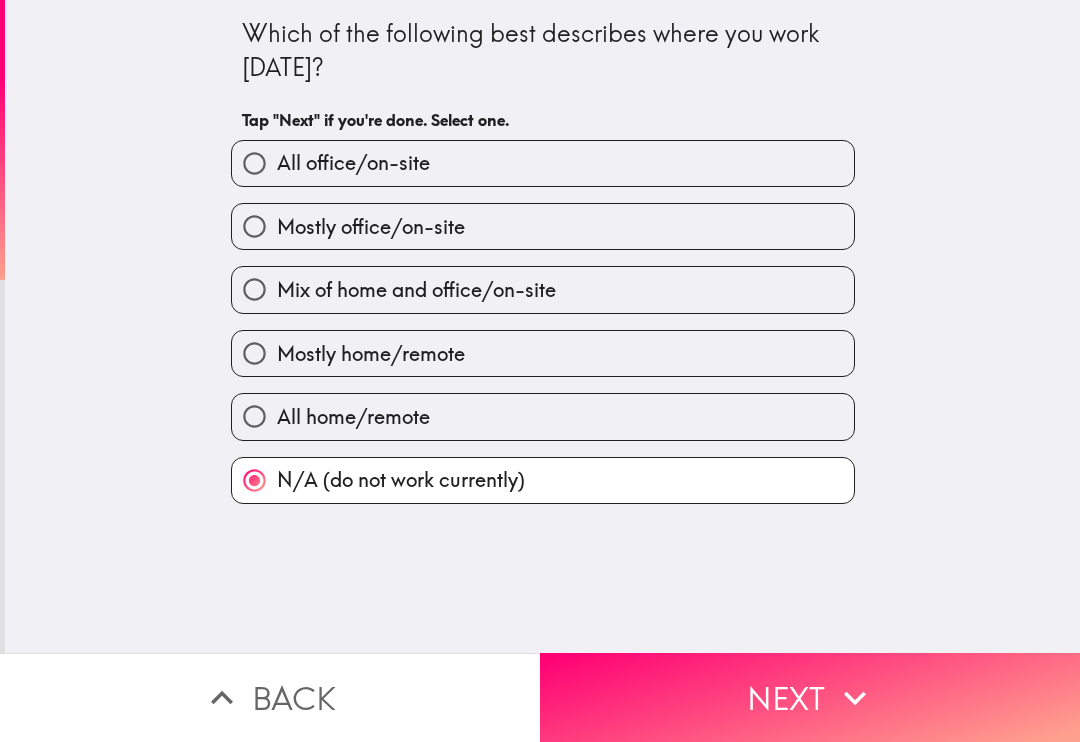 click on "Next" at bounding box center [810, 697] 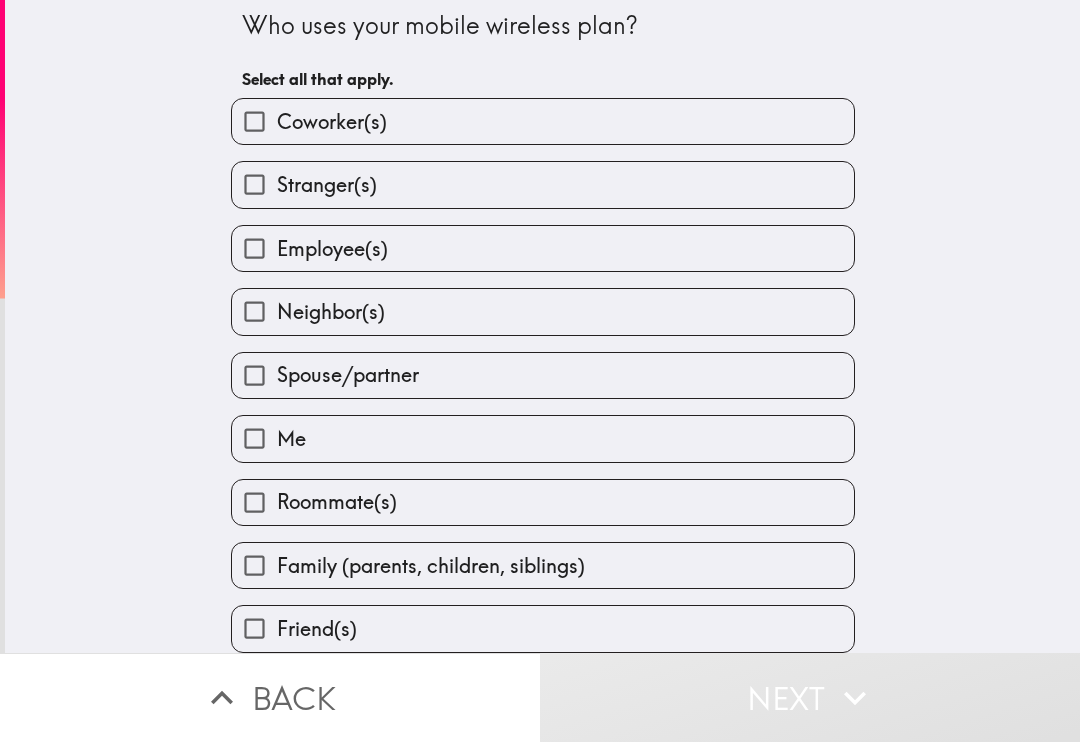 scroll, scrollTop: 16, scrollLeft: 0, axis: vertical 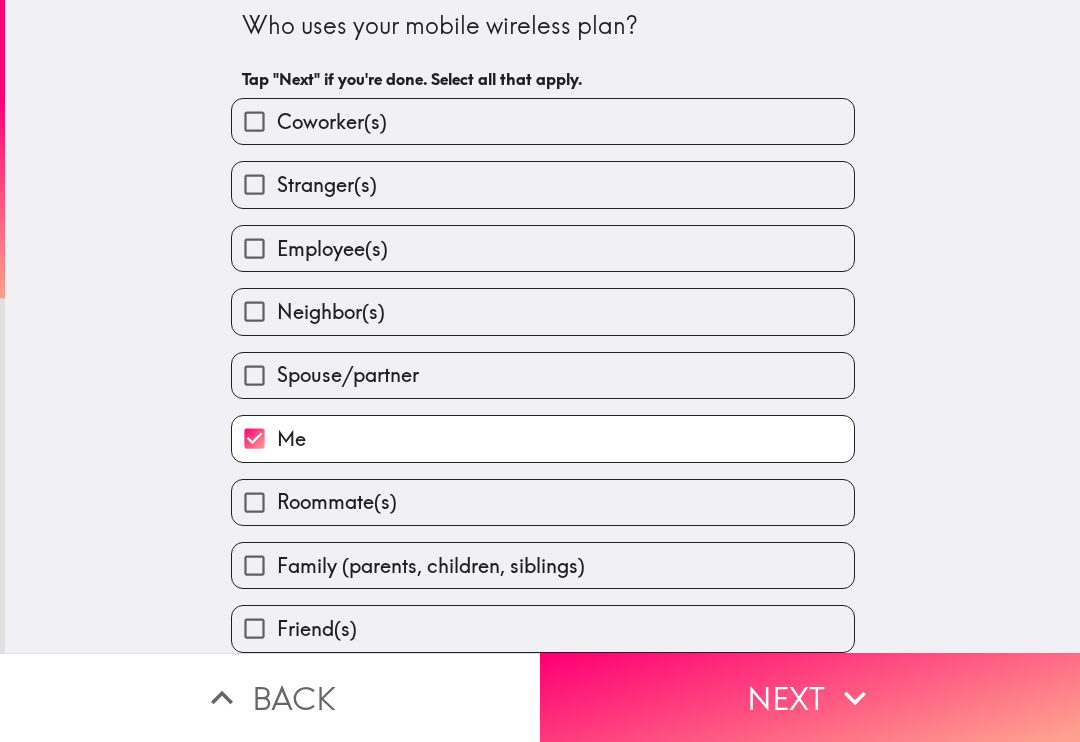click on "Friend(s)" at bounding box center [543, 628] 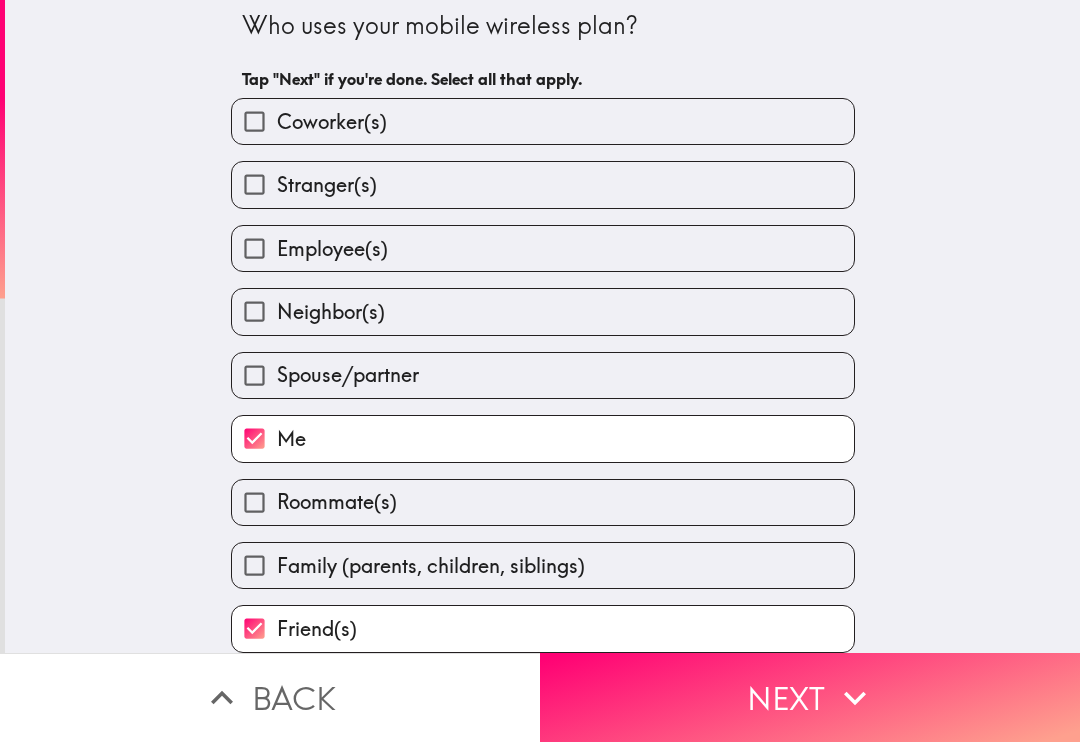 click on "Next" at bounding box center (810, 697) 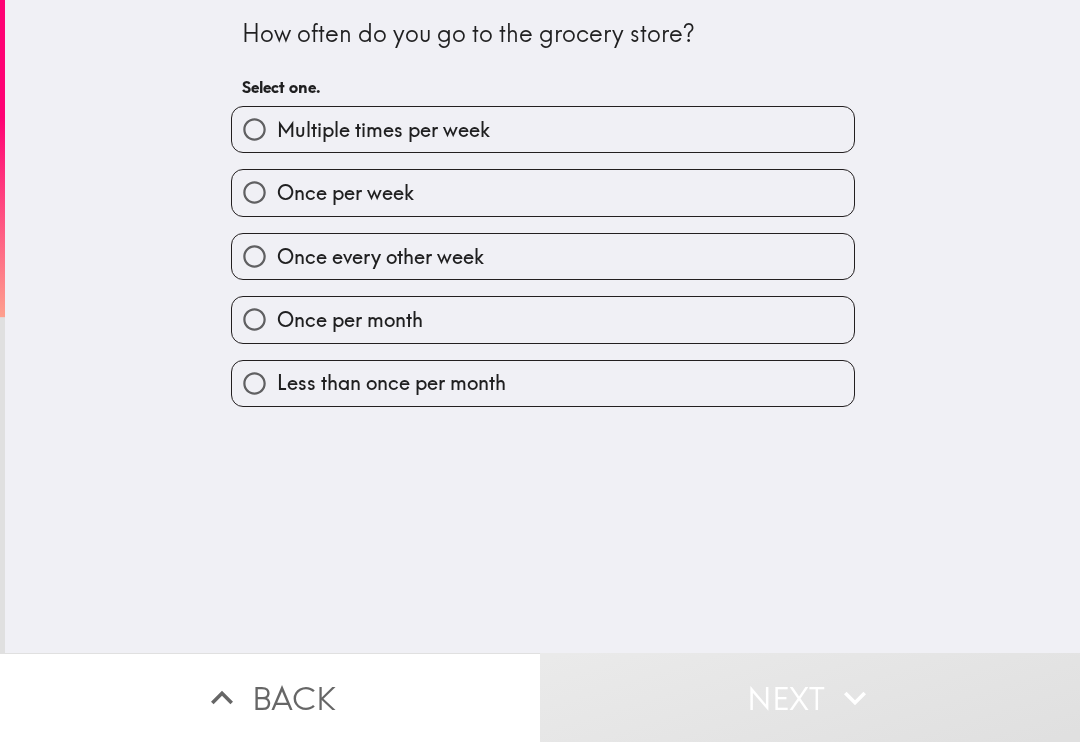 scroll, scrollTop: 0, scrollLeft: 0, axis: both 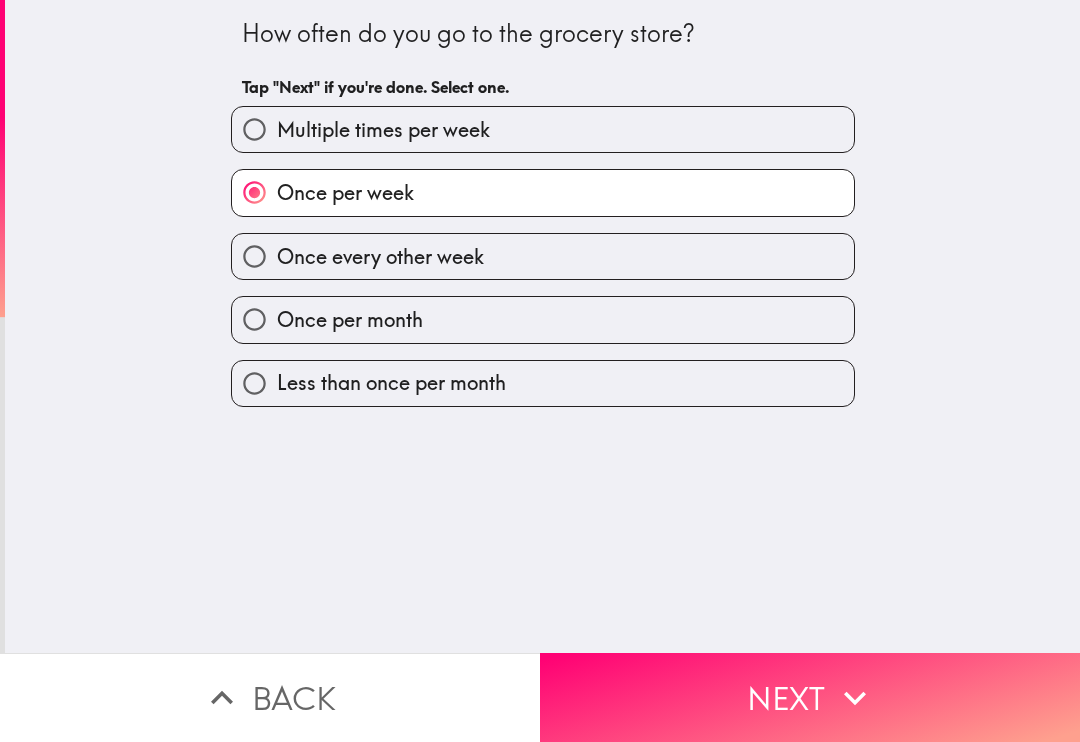 click on "Next" at bounding box center (810, 697) 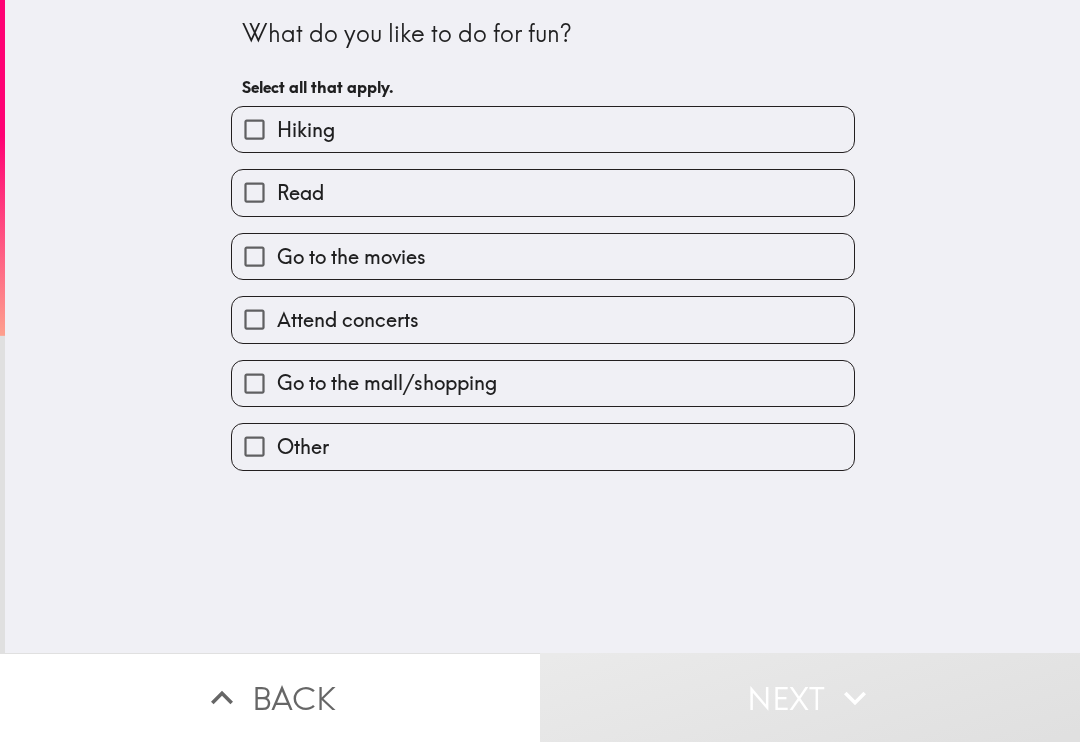 click on "Other" at bounding box center (543, 446) 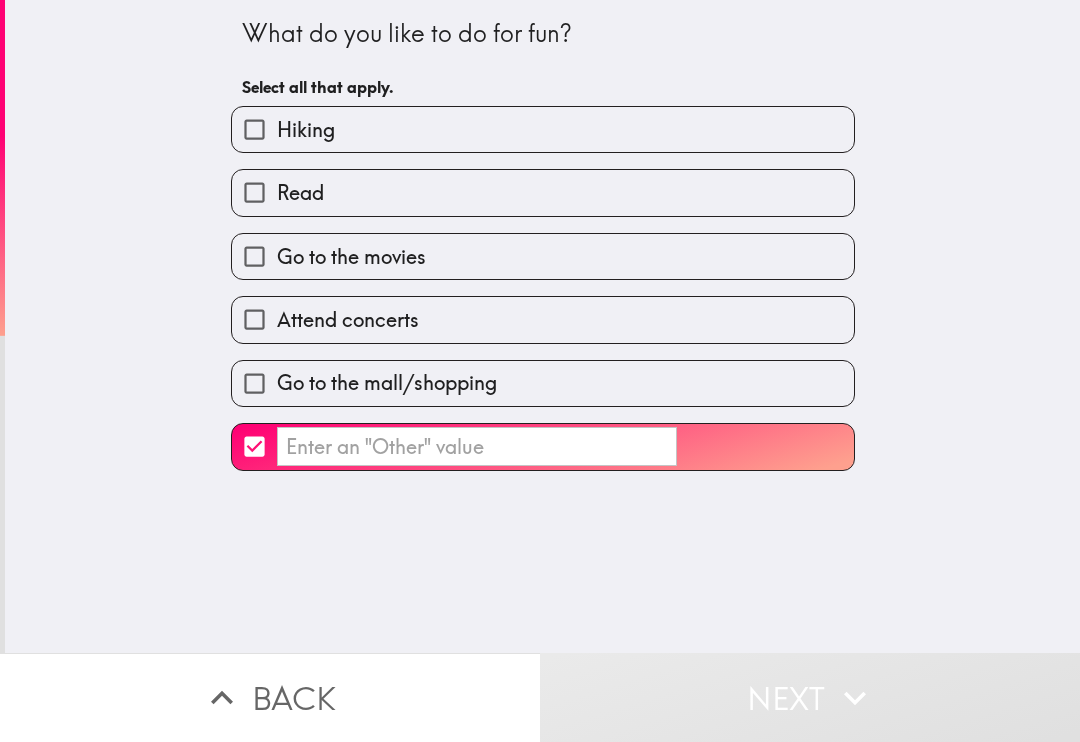 click on "​" at bounding box center (477, 446) 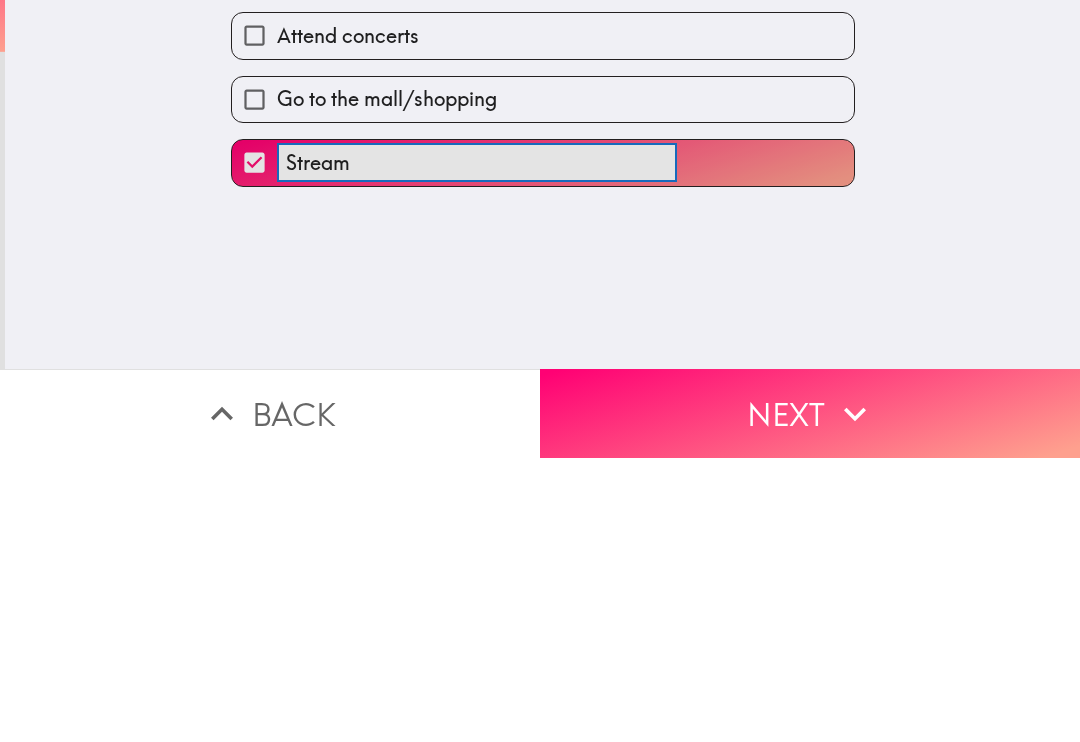 click on "Stream ​" at bounding box center [543, 446] 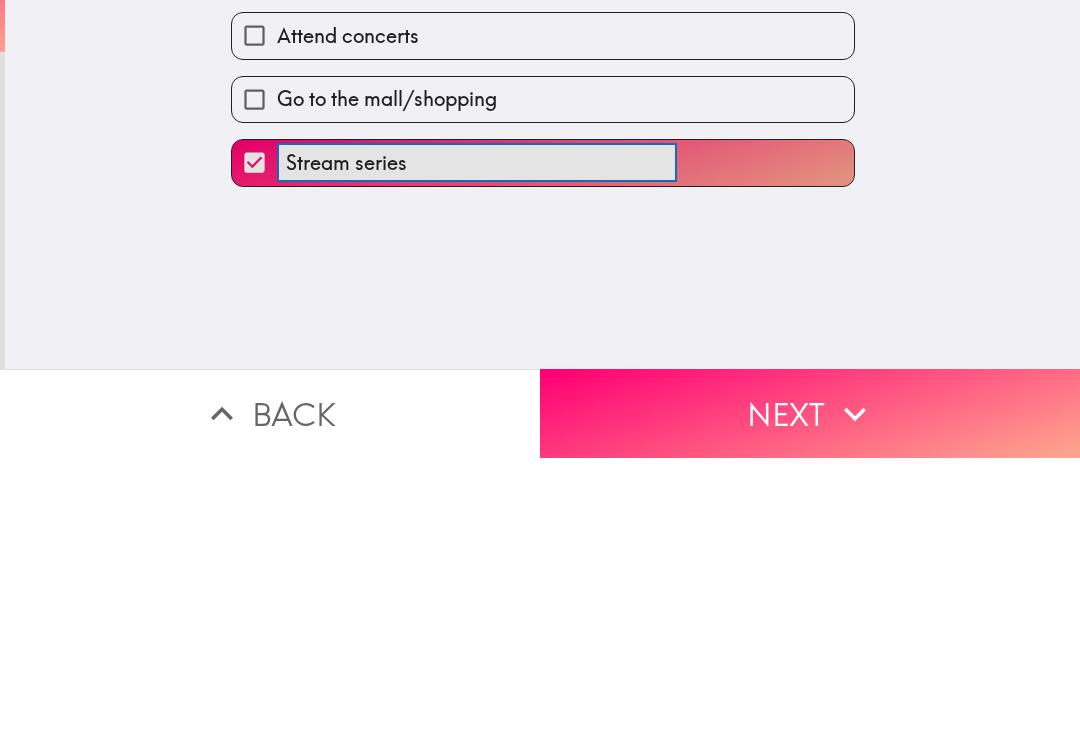 click on "Stream series ​" at bounding box center [543, 446] 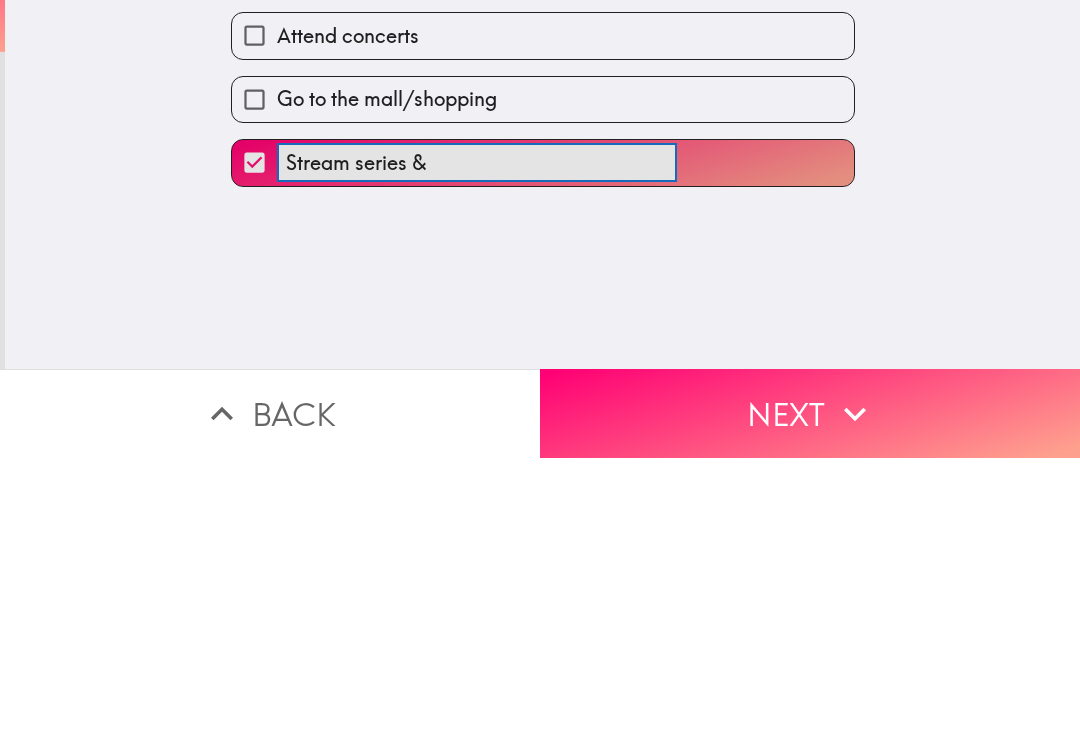 click on "Stream series & ​" at bounding box center [543, 446] 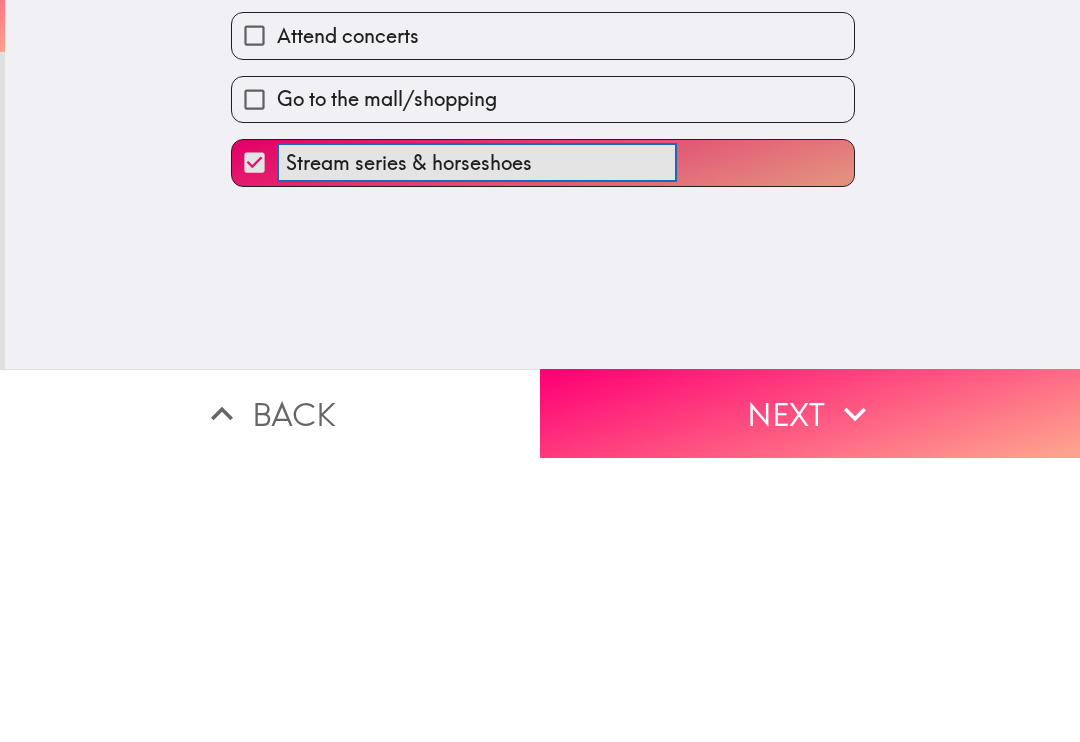 type on "Stream series & horseshoes" 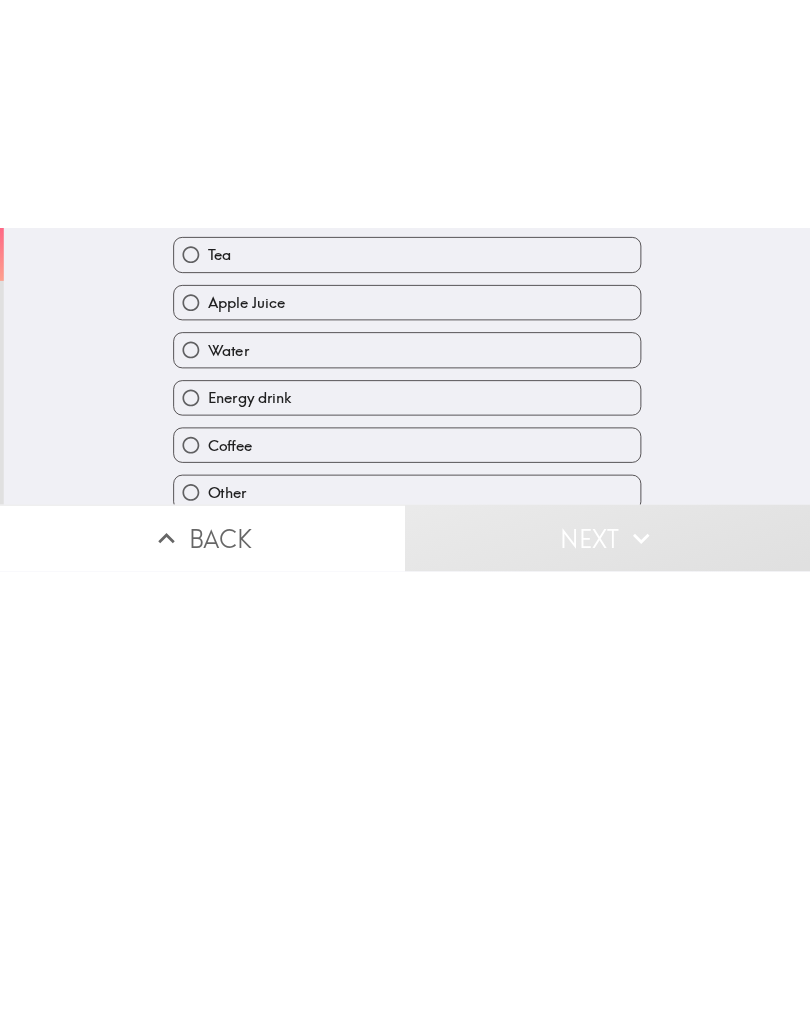 scroll, scrollTop: 0, scrollLeft: 0, axis: both 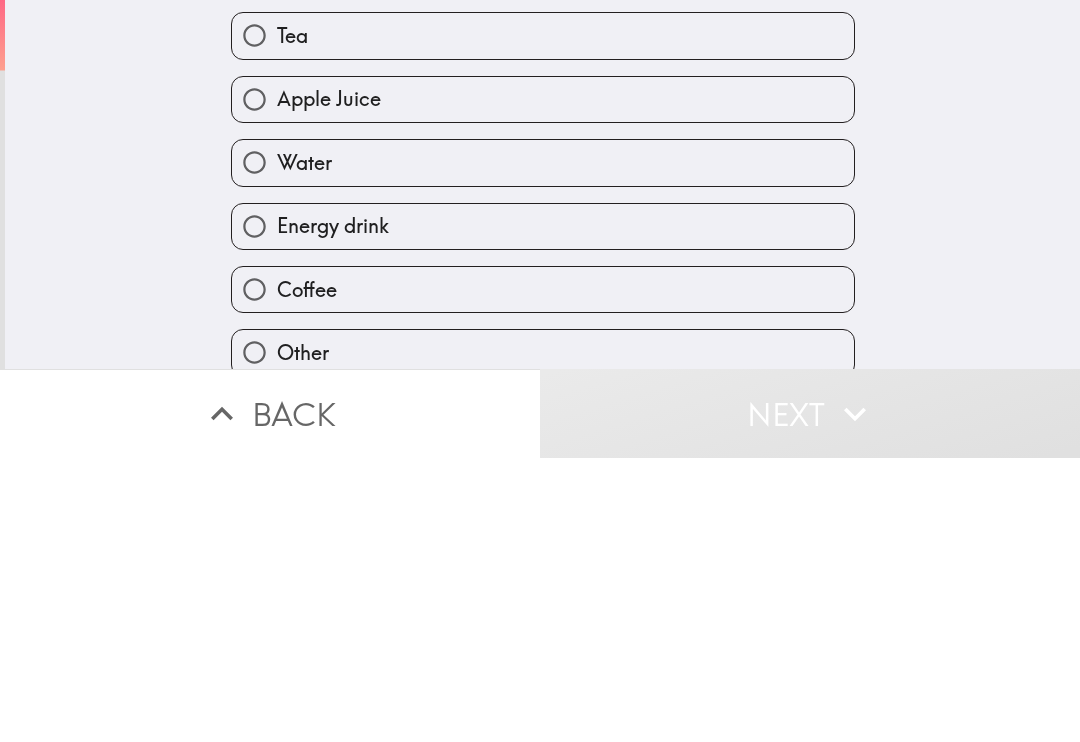 click on "Coffee" at bounding box center (543, 573) 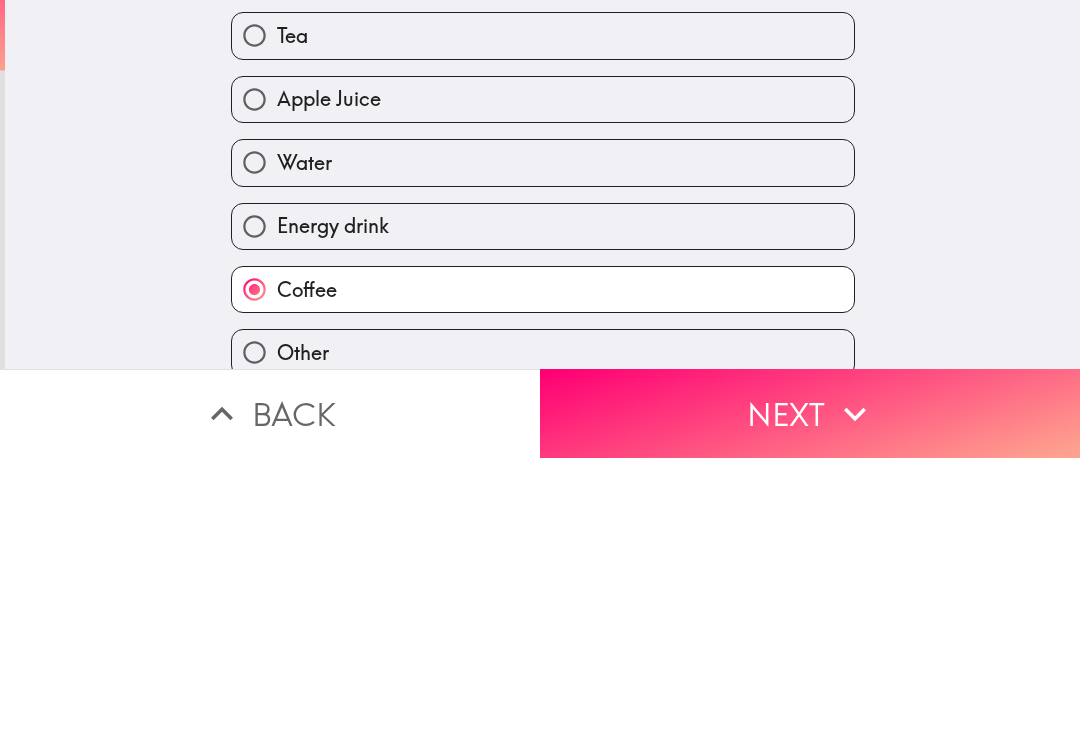 click on "Next" at bounding box center [810, 697] 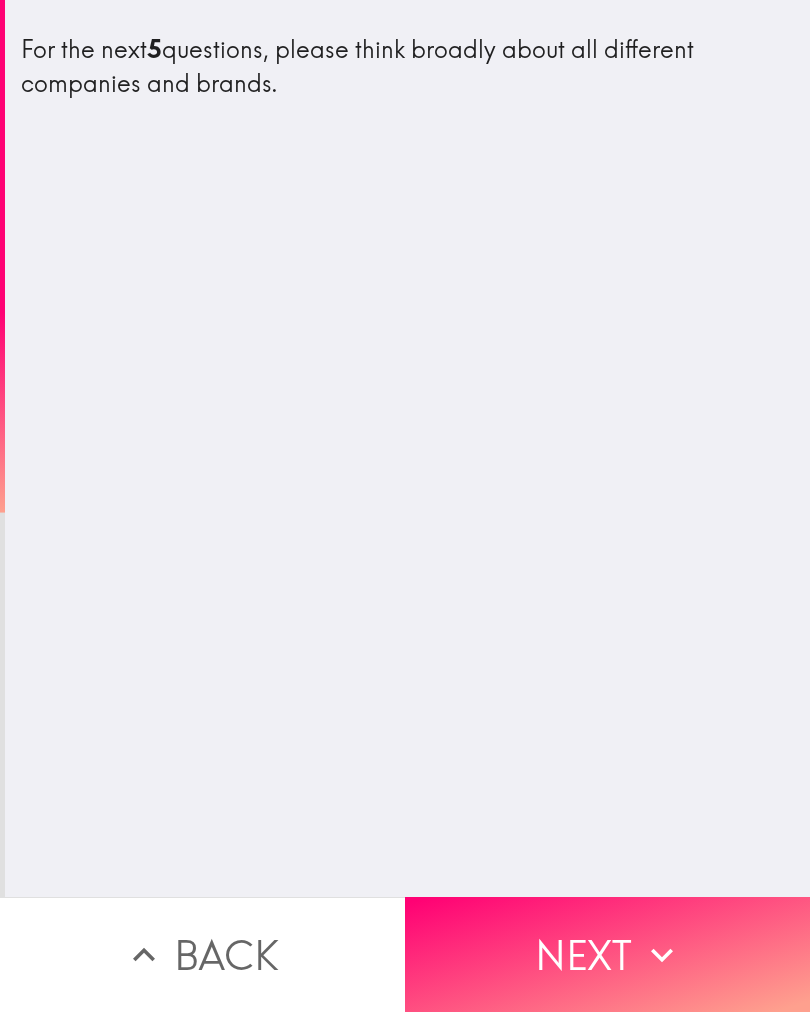 click 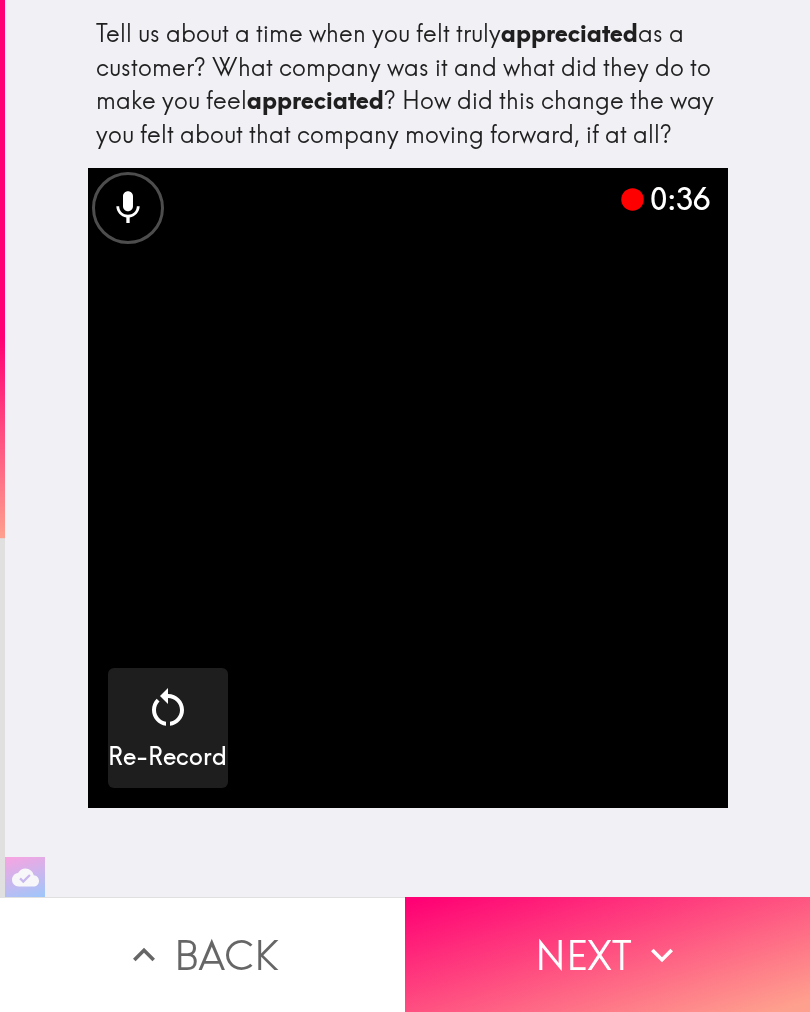 click on "Next" at bounding box center [607, 954] 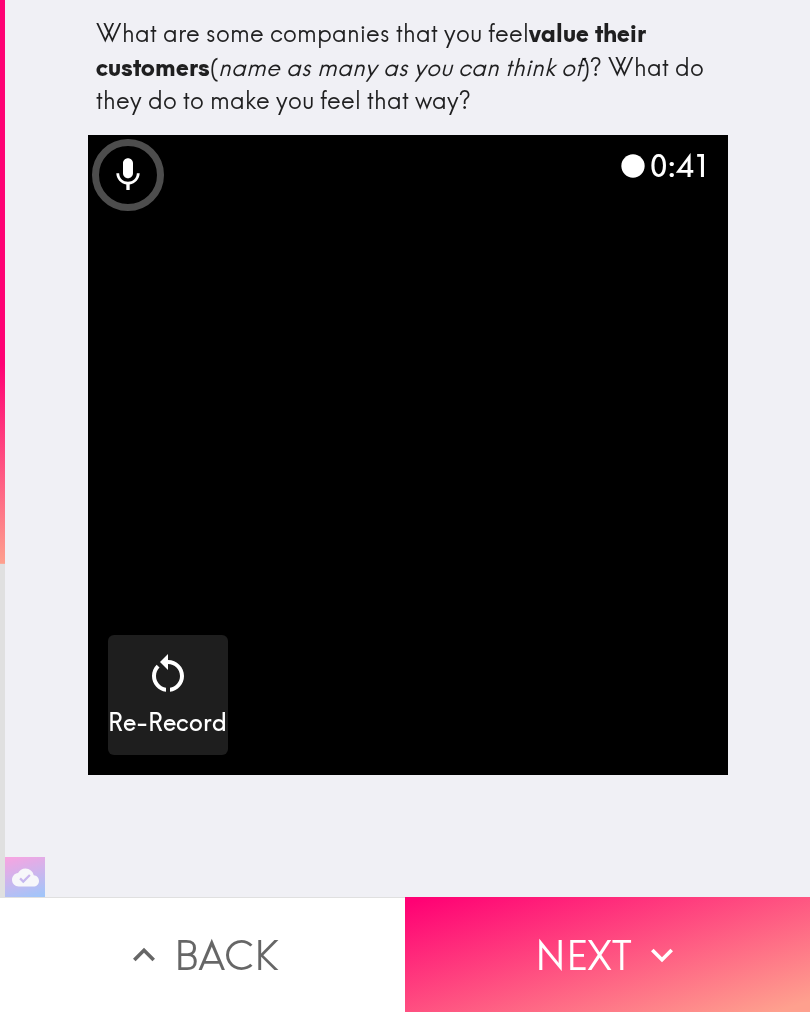 click on "Next" at bounding box center (607, 954) 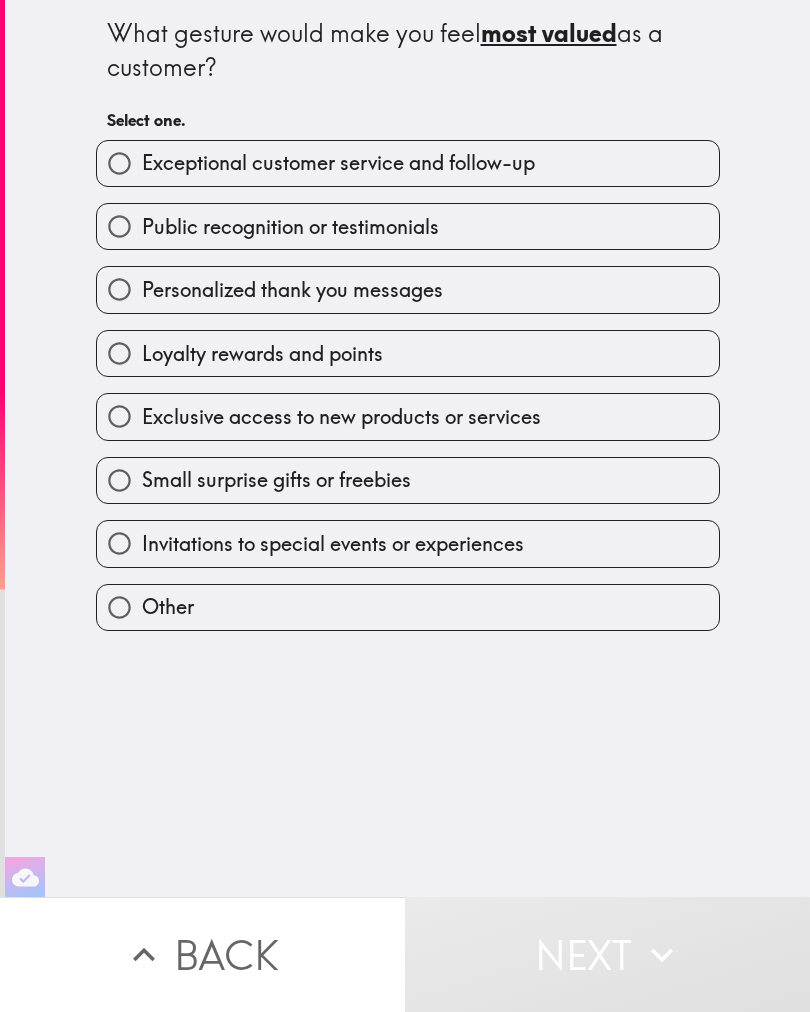 click on "Small surprise gifts or freebies" at bounding box center (408, 480) 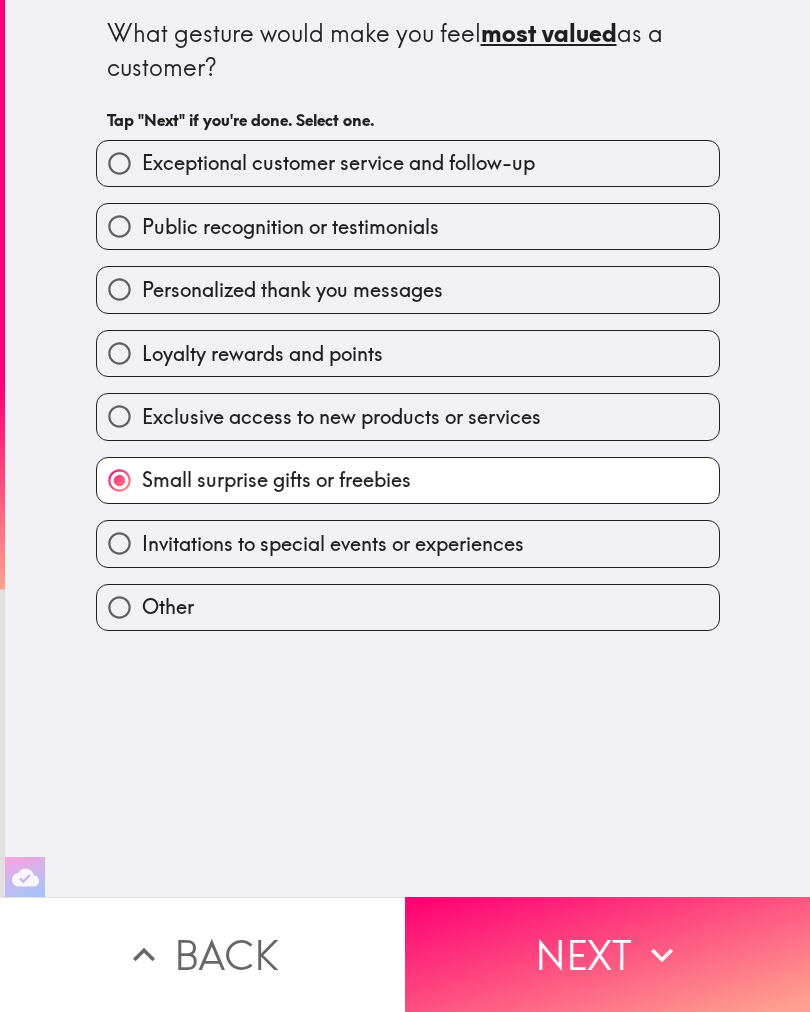 click 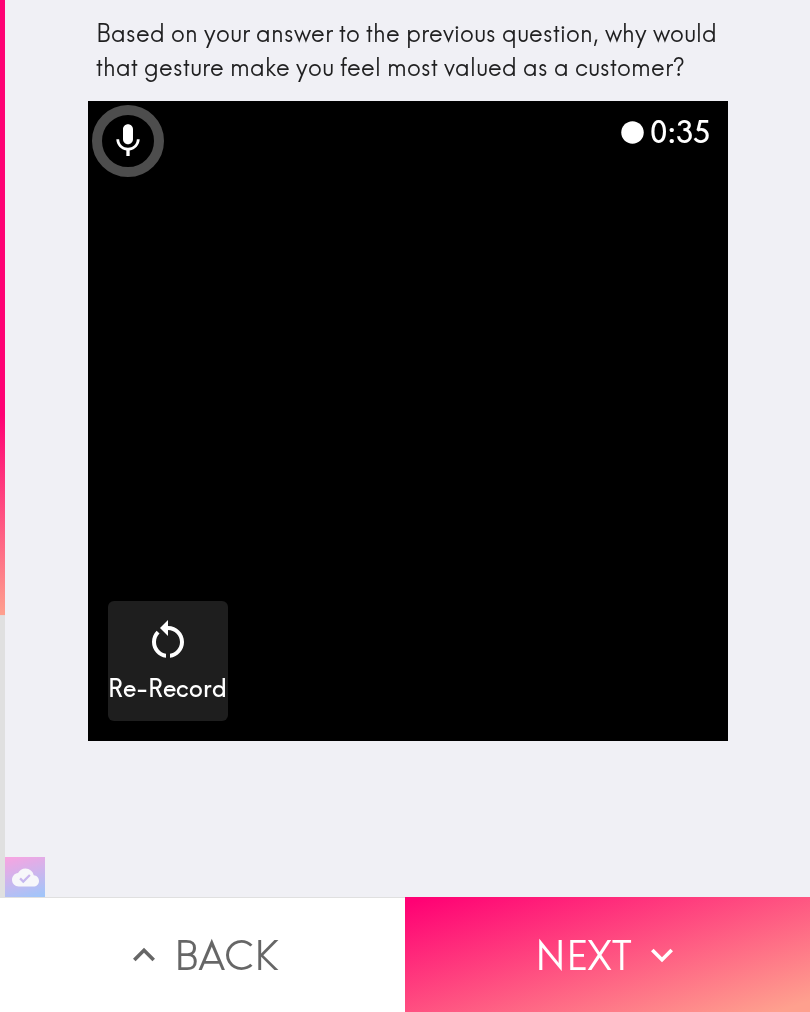 click on "Next" at bounding box center (607, 954) 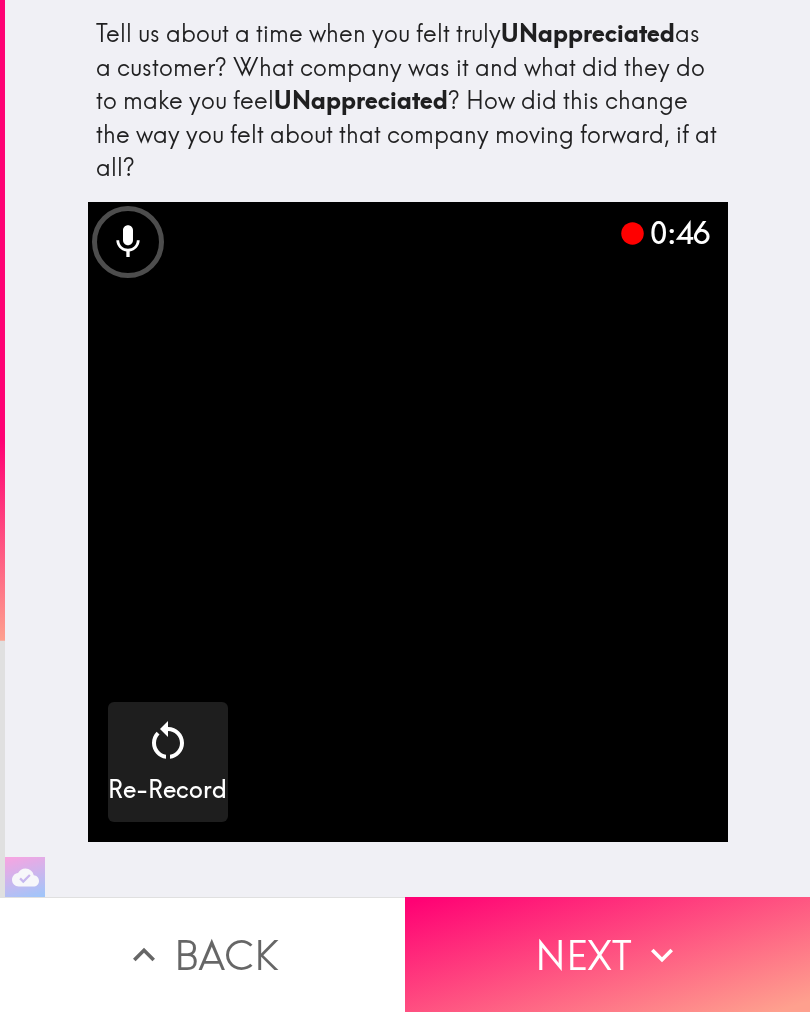 click on "Next" at bounding box center (607, 954) 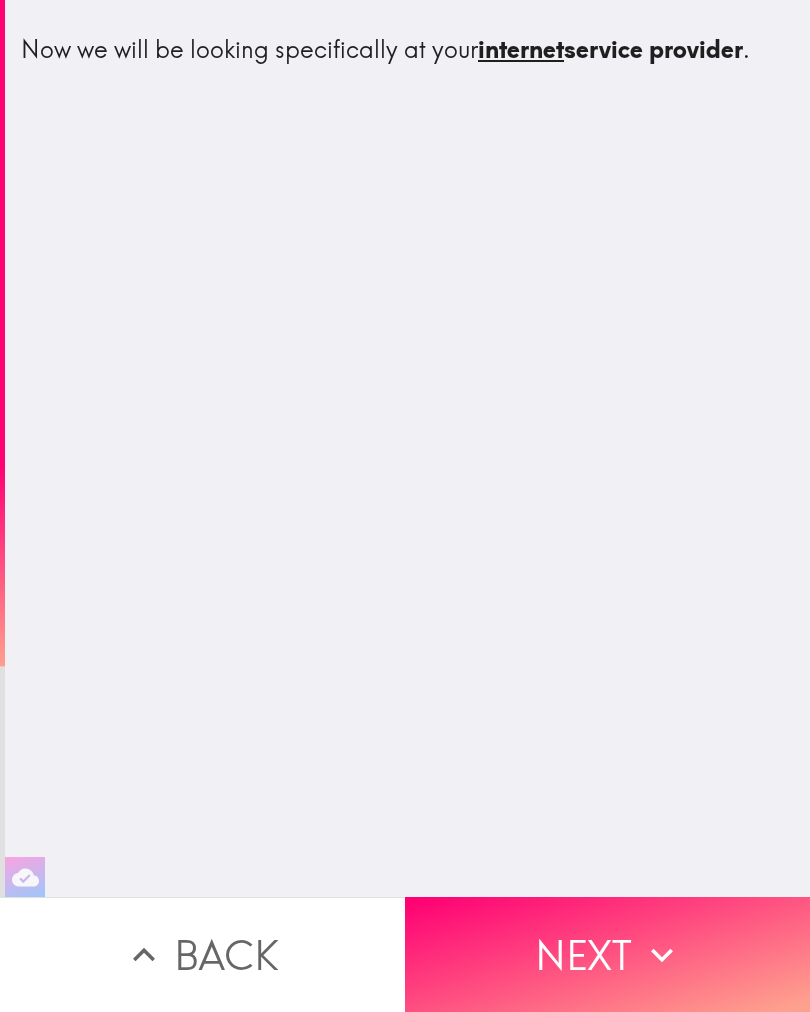 click on "Next" at bounding box center [607, 954] 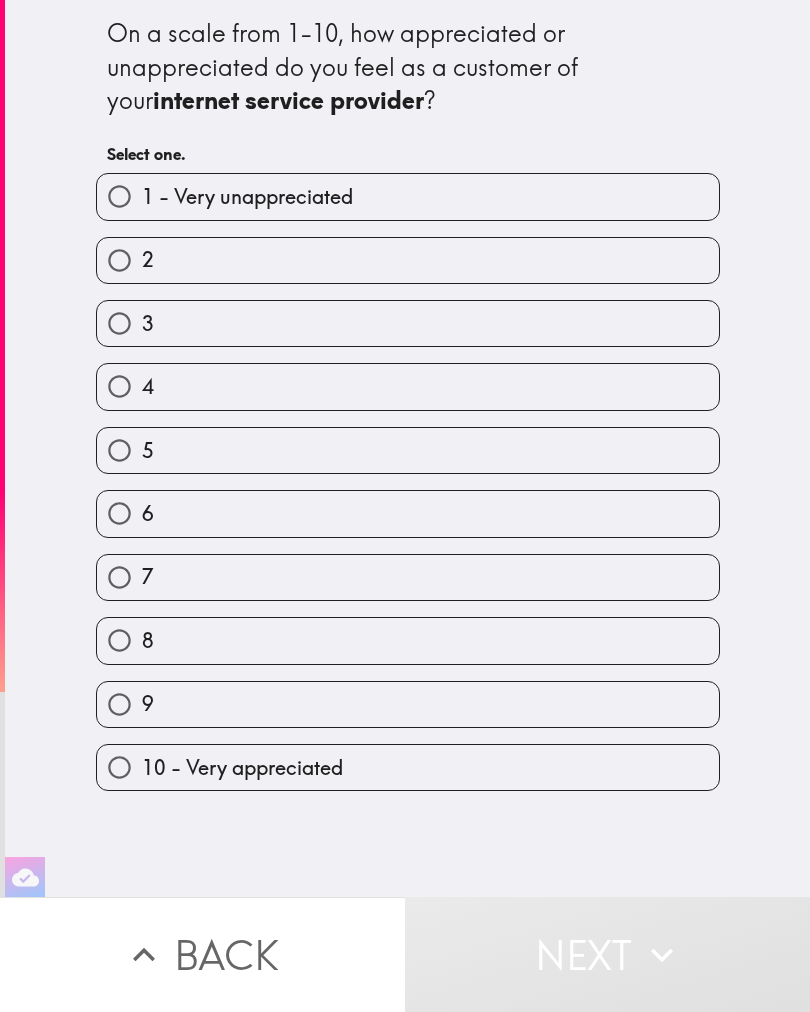 click on "9" at bounding box center (408, 704) 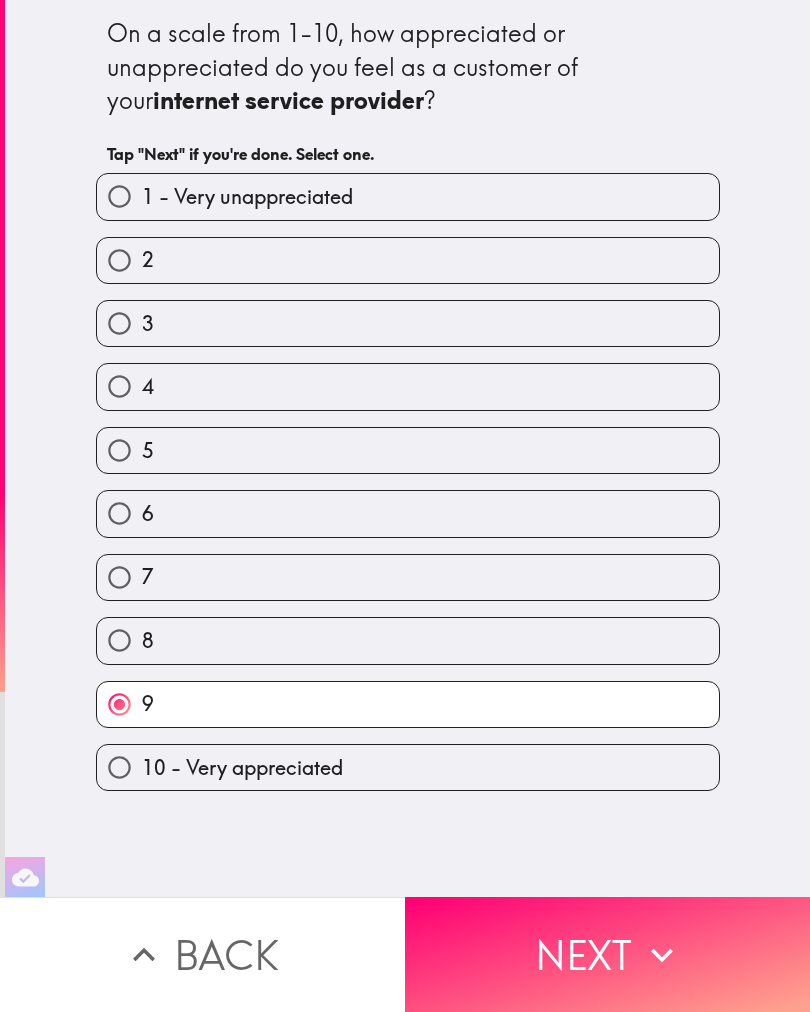 click on "Next" at bounding box center [607, 954] 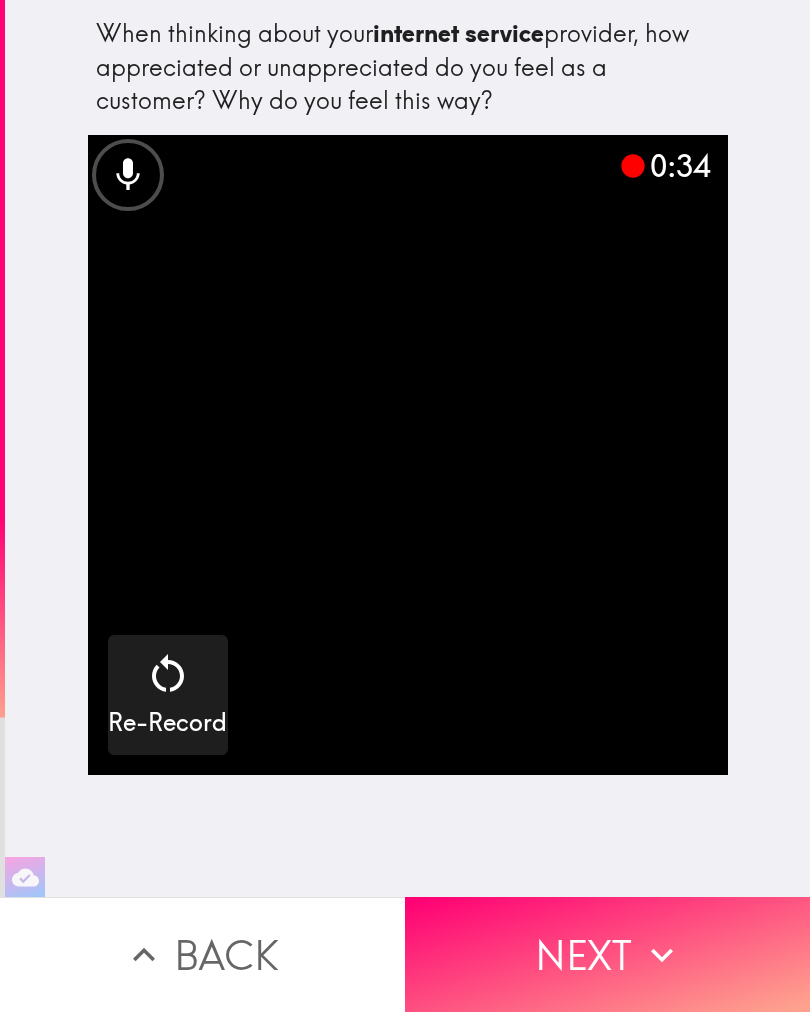 click on "Next" at bounding box center (607, 954) 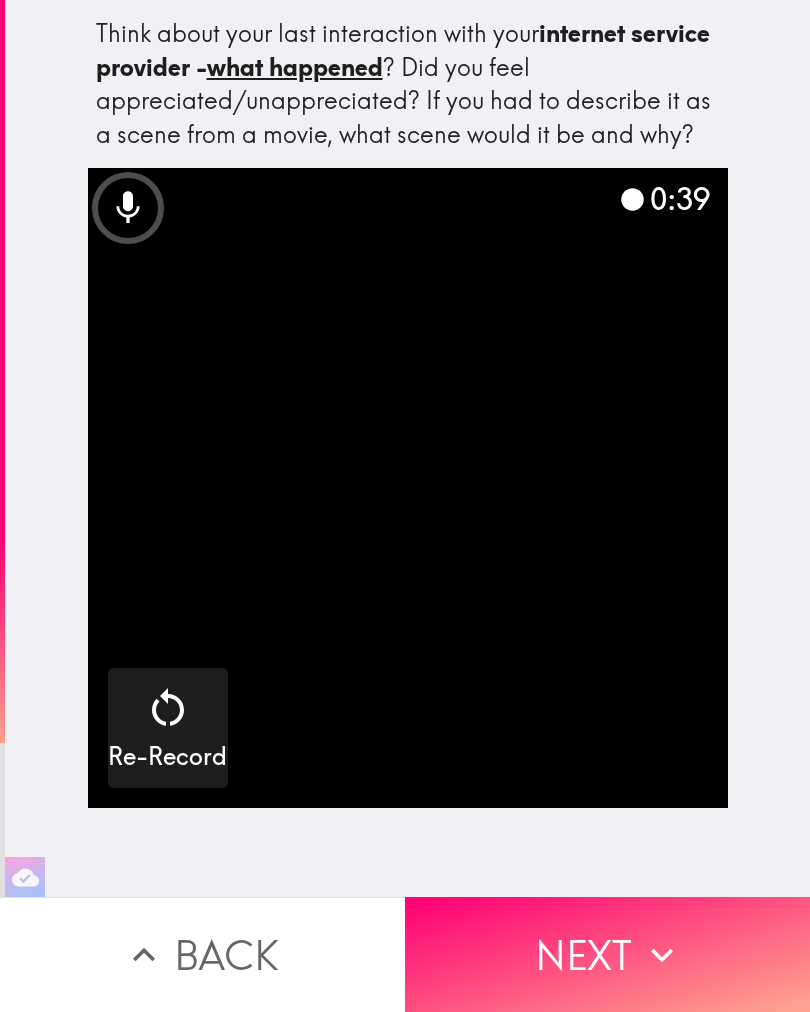 click on "Next" at bounding box center (607, 954) 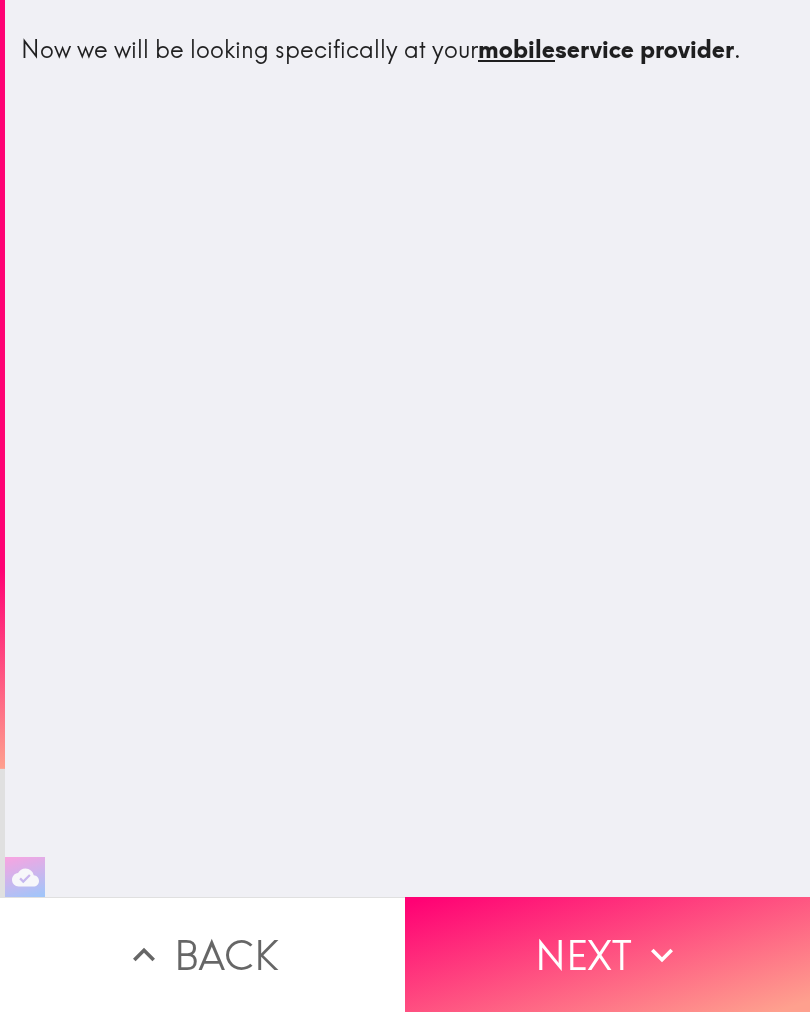 click 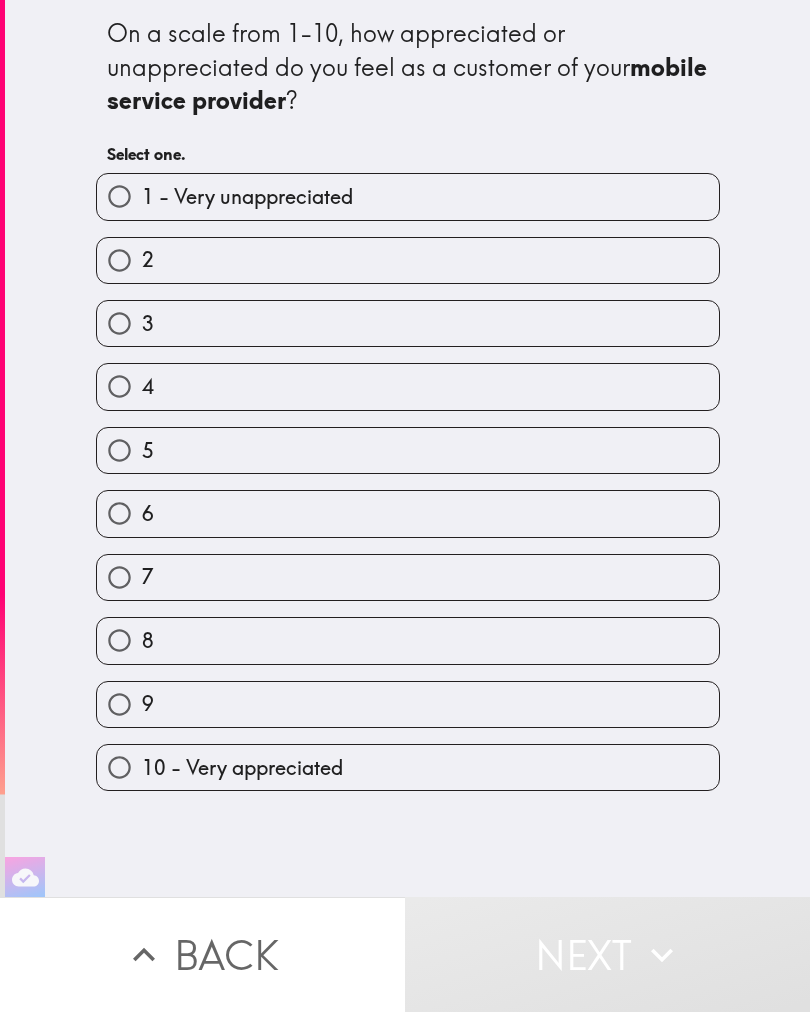 click on "9" at bounding box center (408, 704) 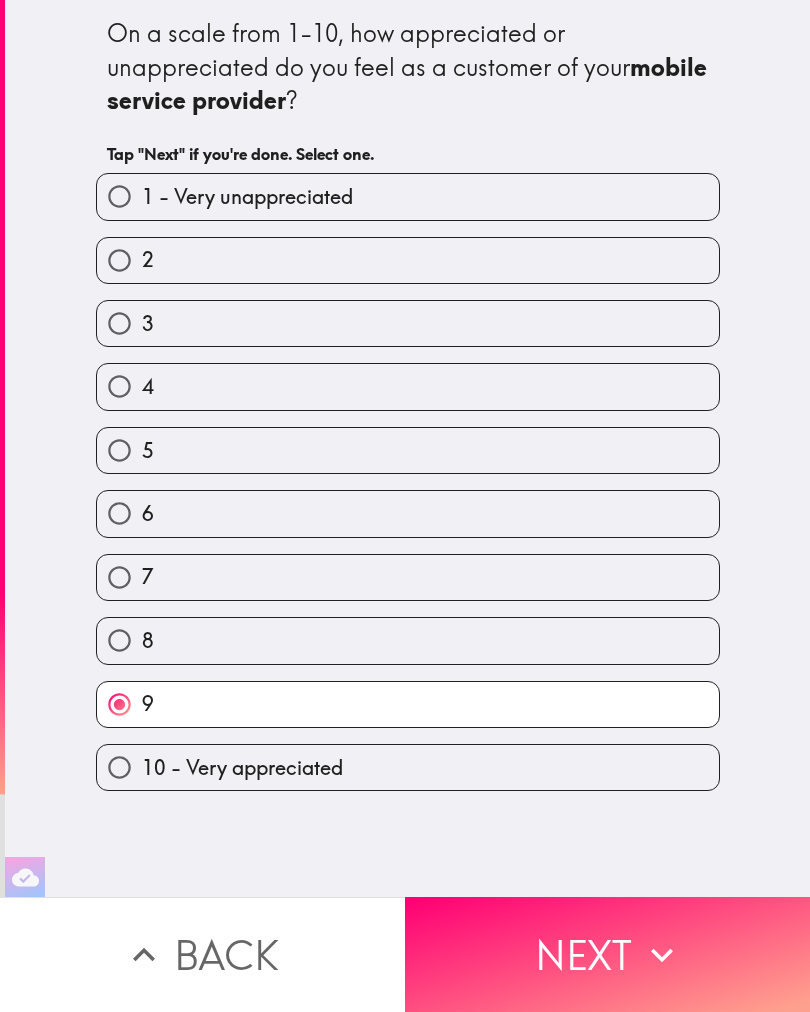 click 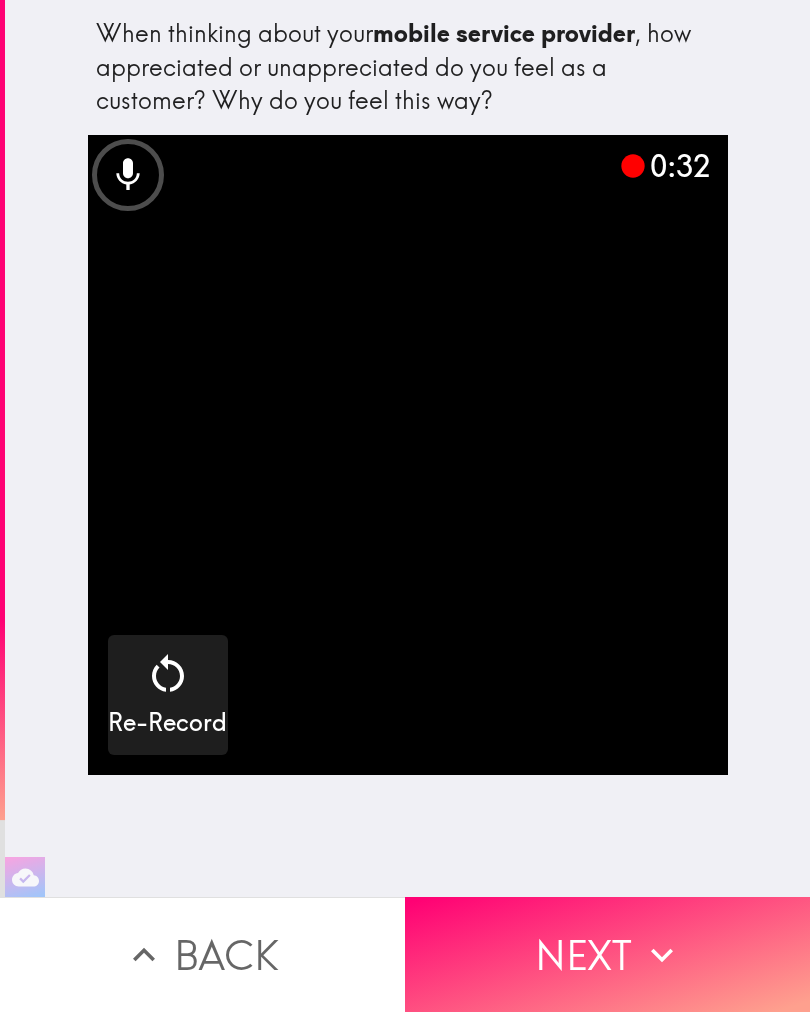 click 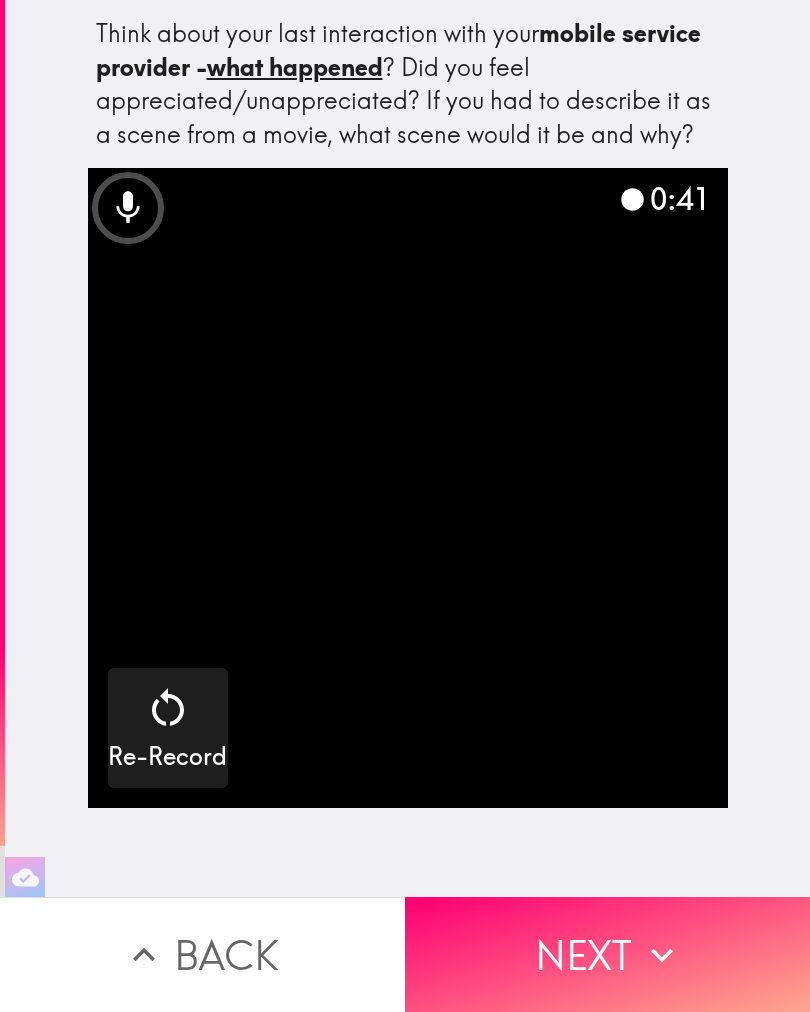 click on "Next" at bounding box center [607, 954] 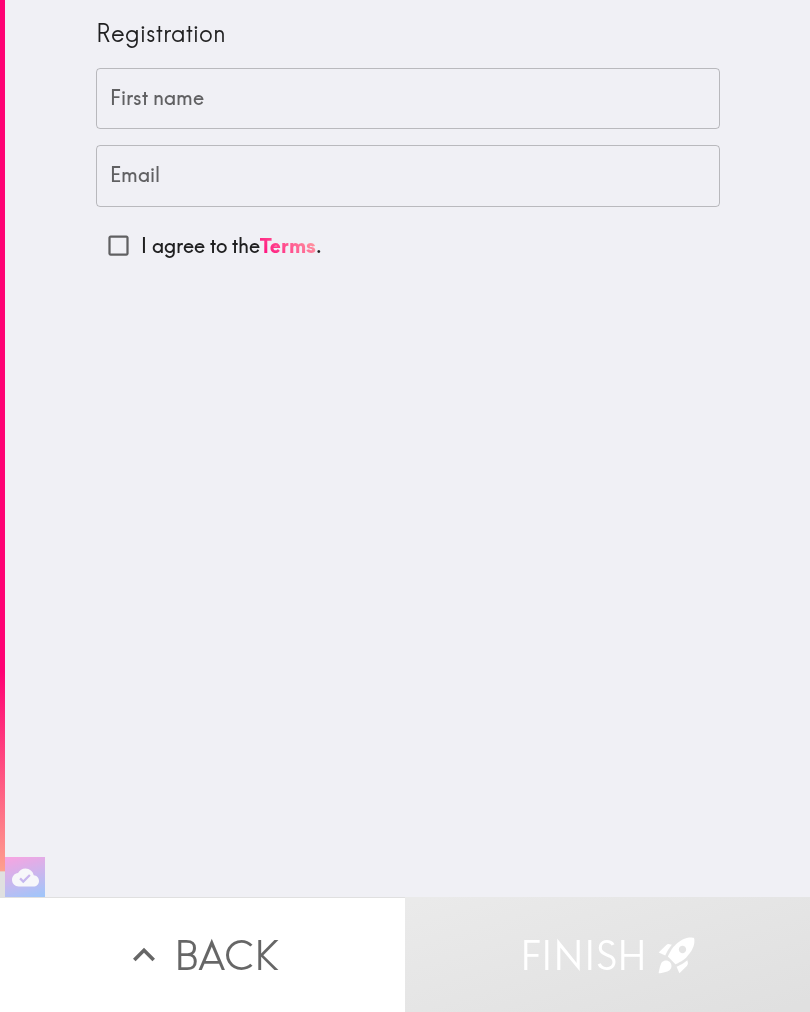 click on "First name" at bounding box center [408, 99] 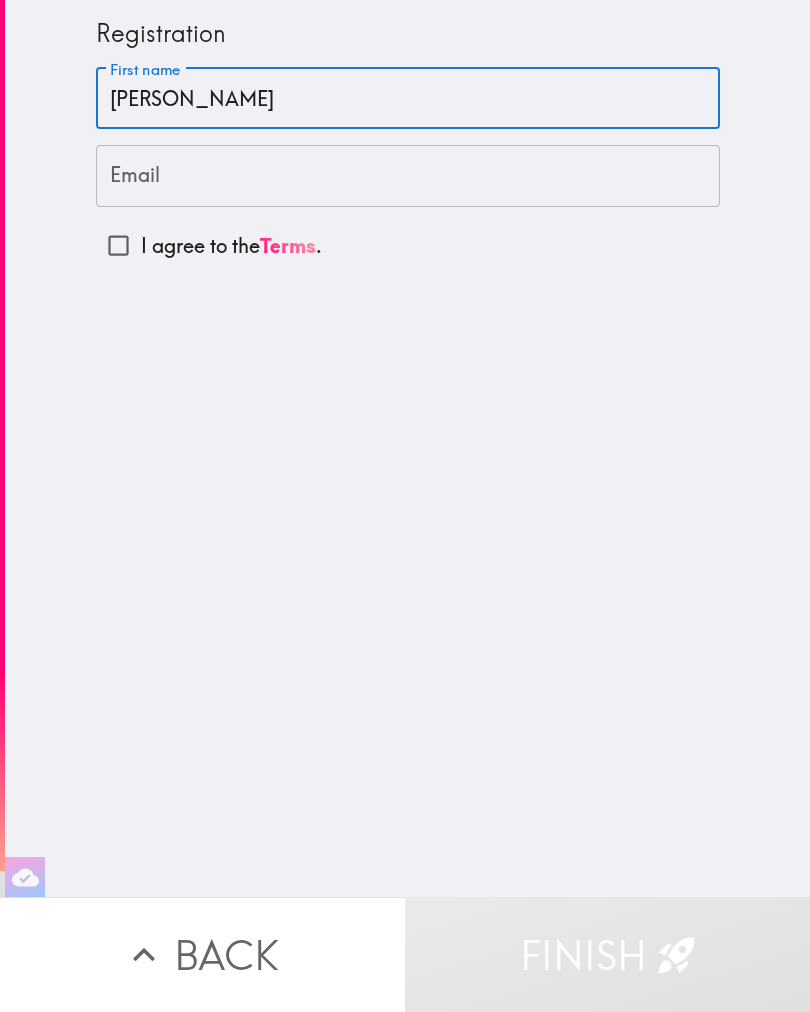 type on "[PERSON_NAME]" 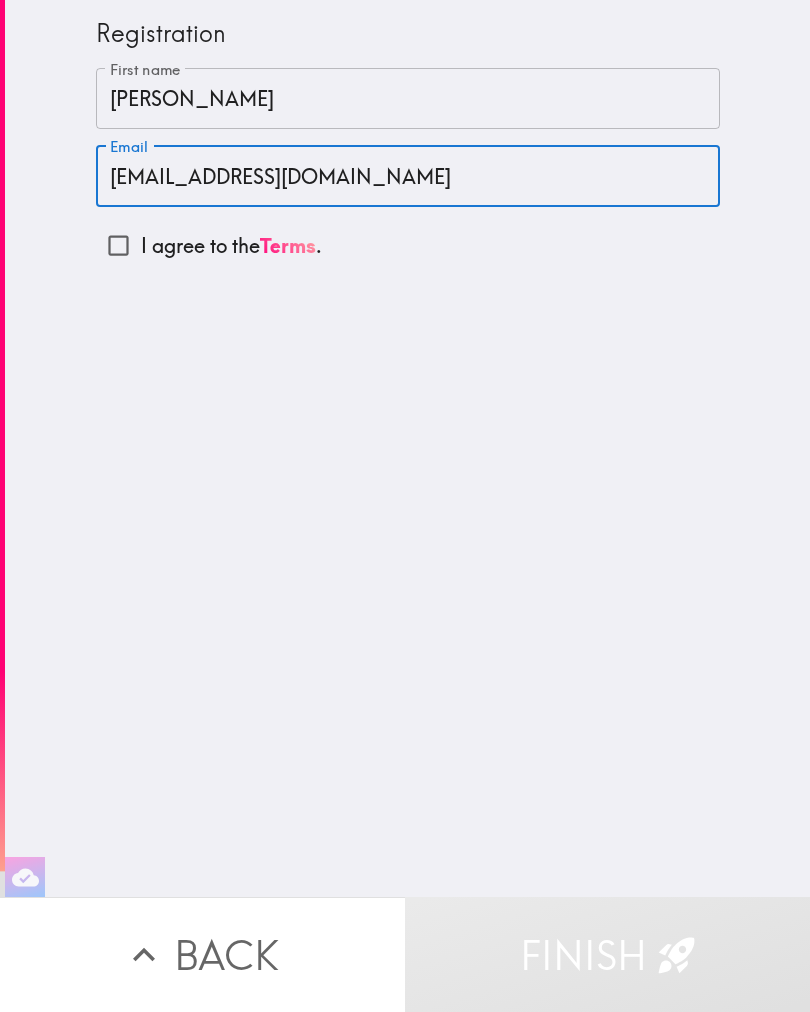 type on "[EMAIL_ADDRESS][DOMAIN_NAME]" 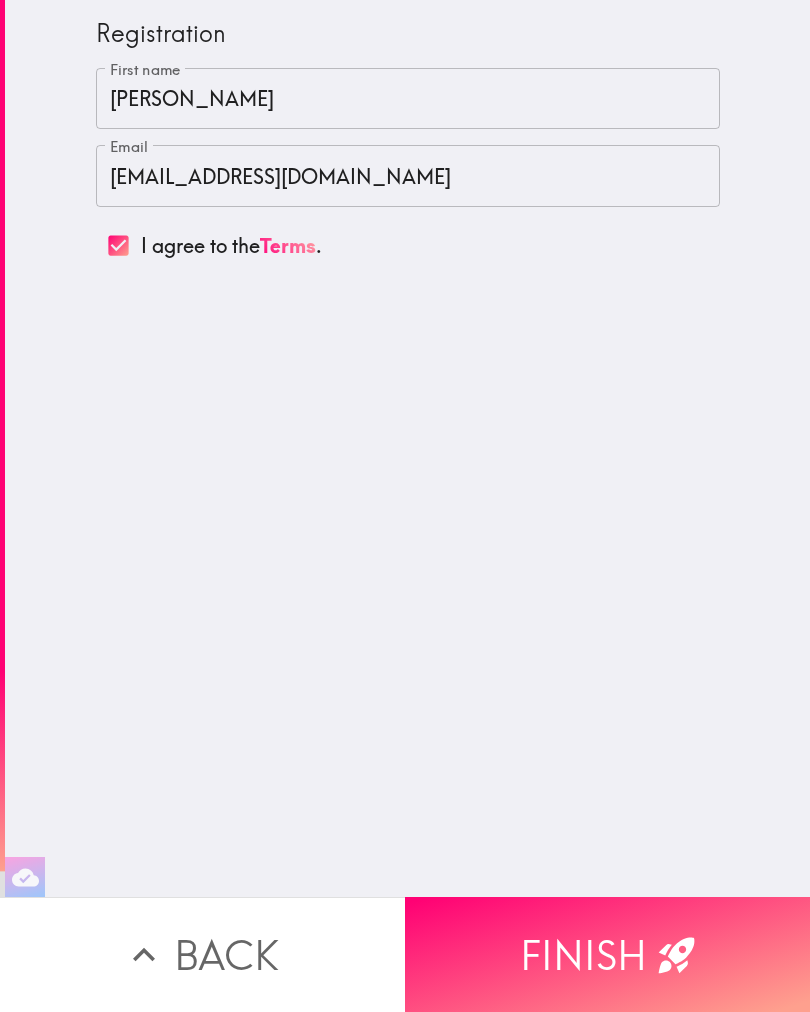click 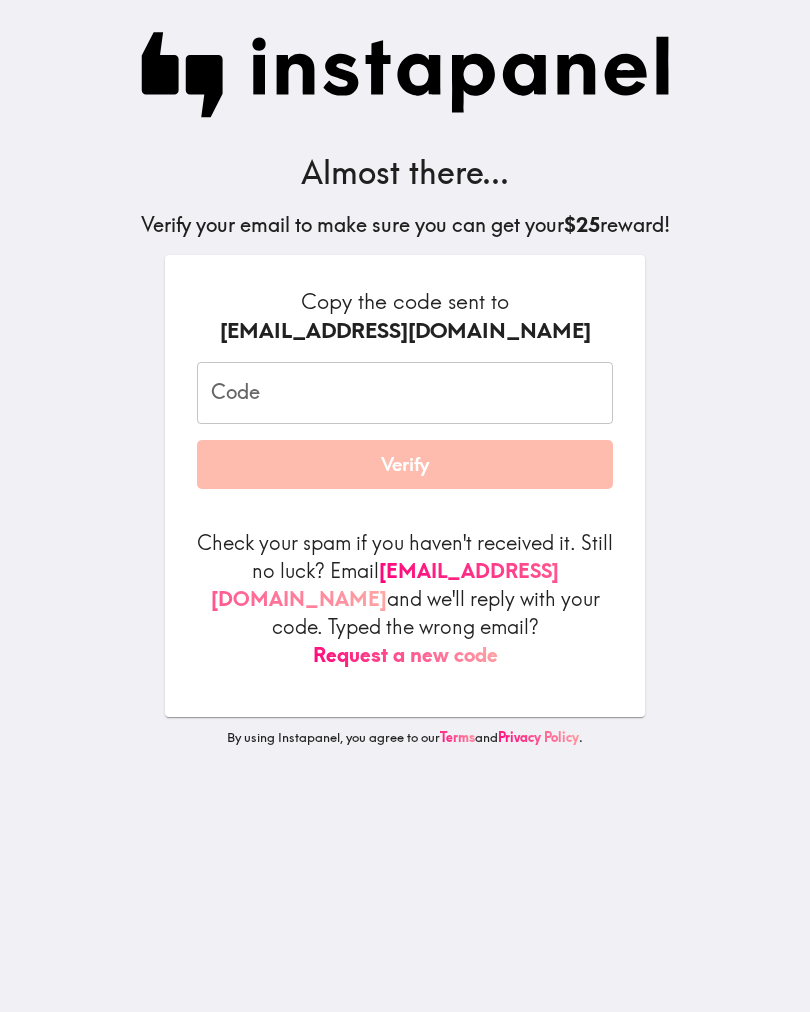 click on "Code" at bounding box center [405, 393] 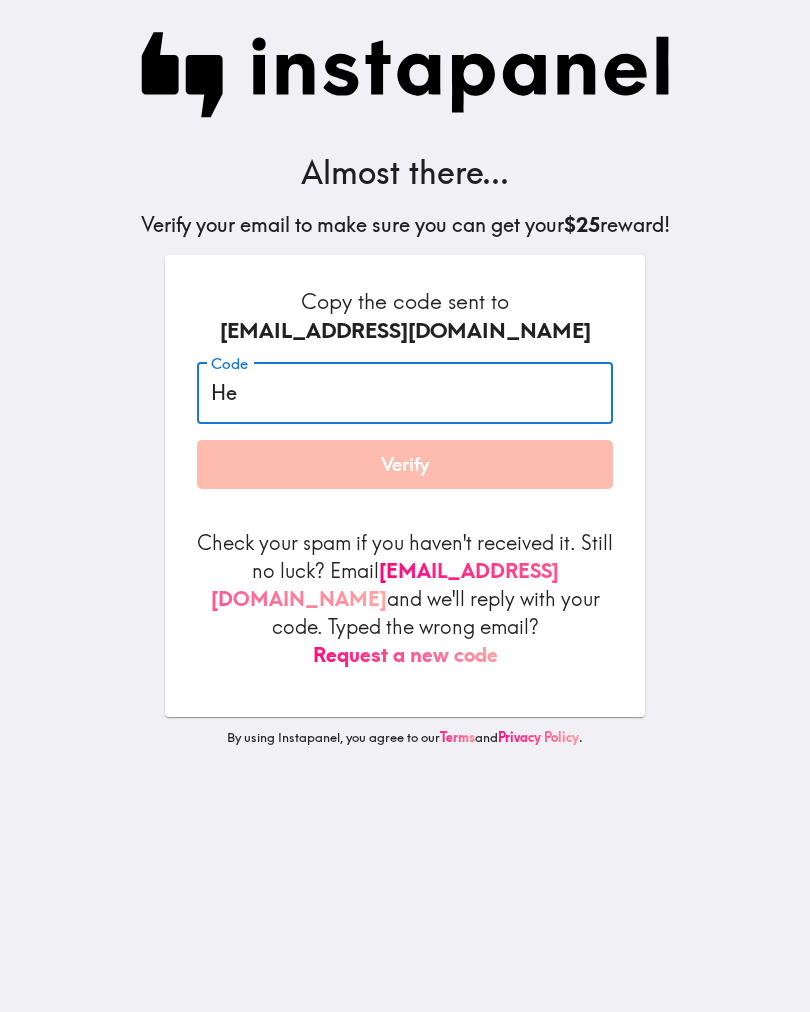 type on "H" 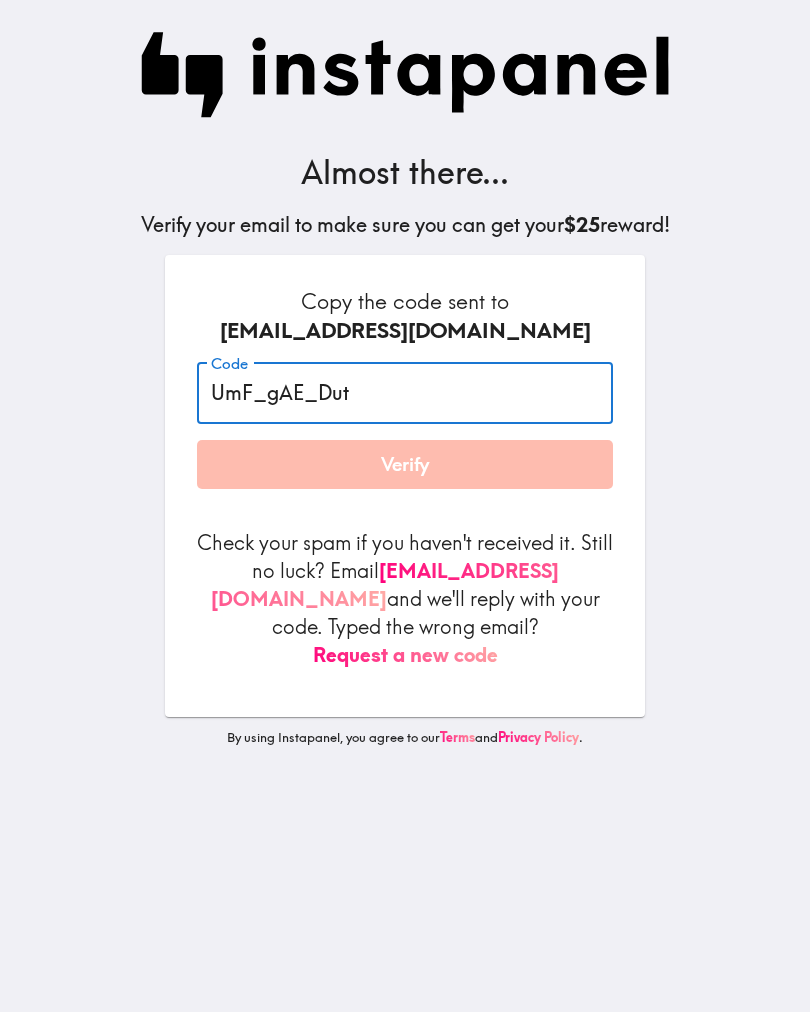 type on "UmF_gAE_Dut" 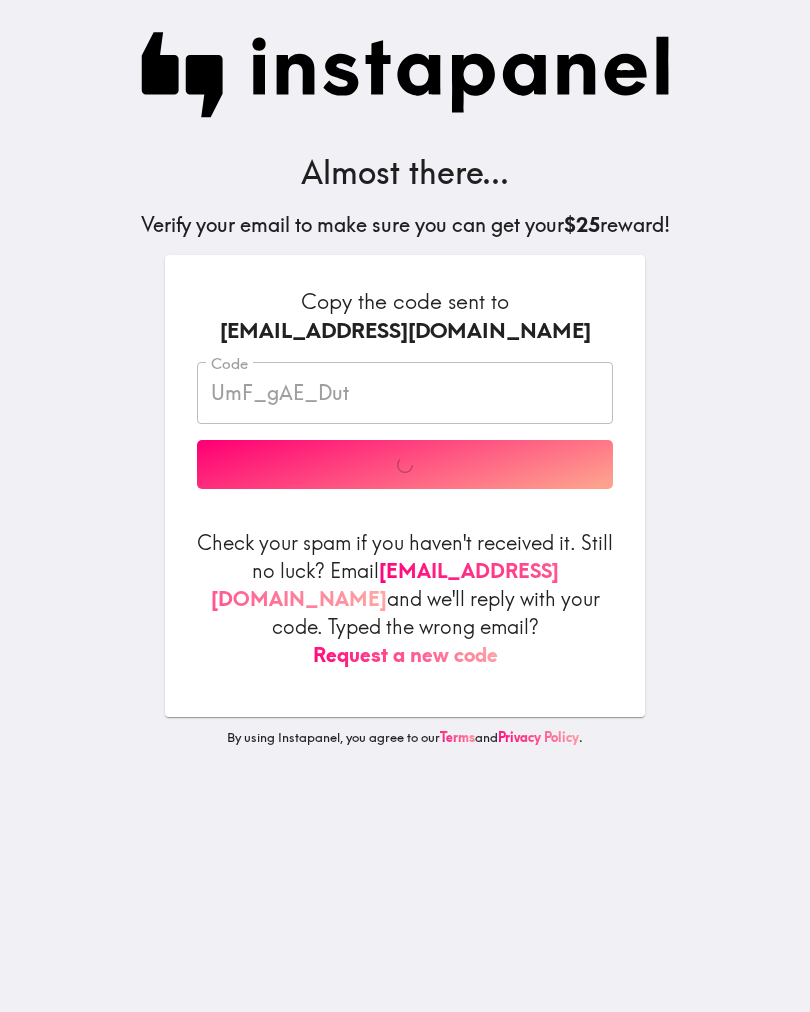click on "Code UmF_gAE_Dut Code Verify" at bounding box center [405, 425] 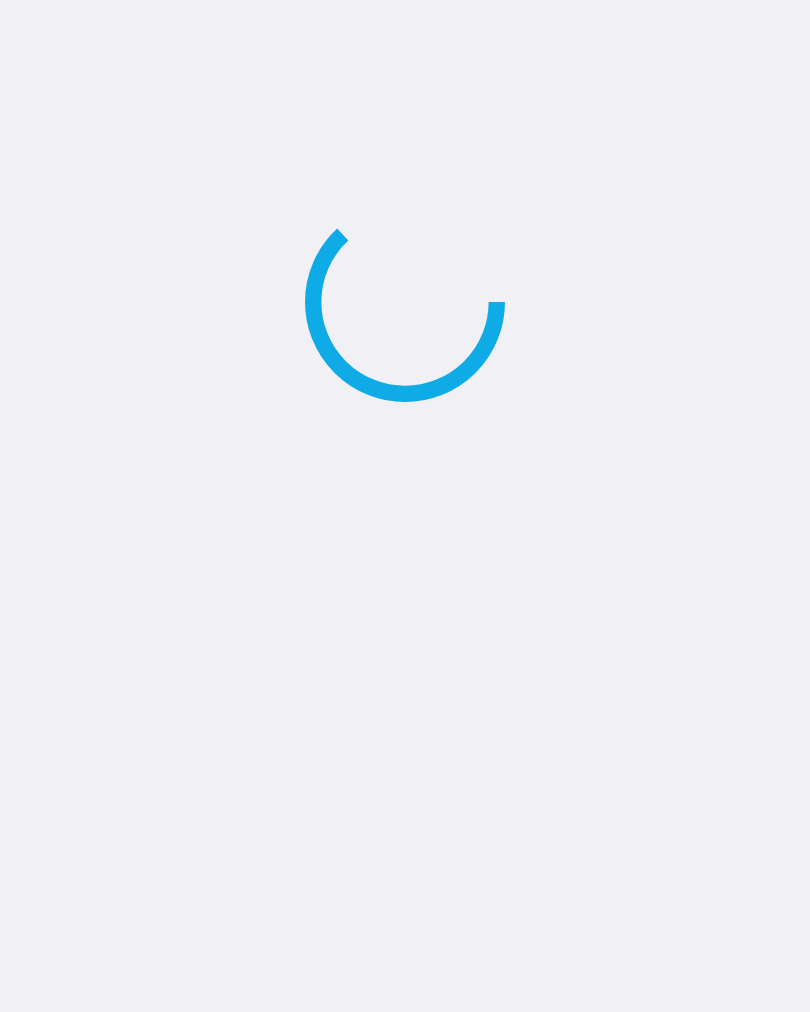 scroll, scrollTop: 0, scrollLeft: 0, axis: both 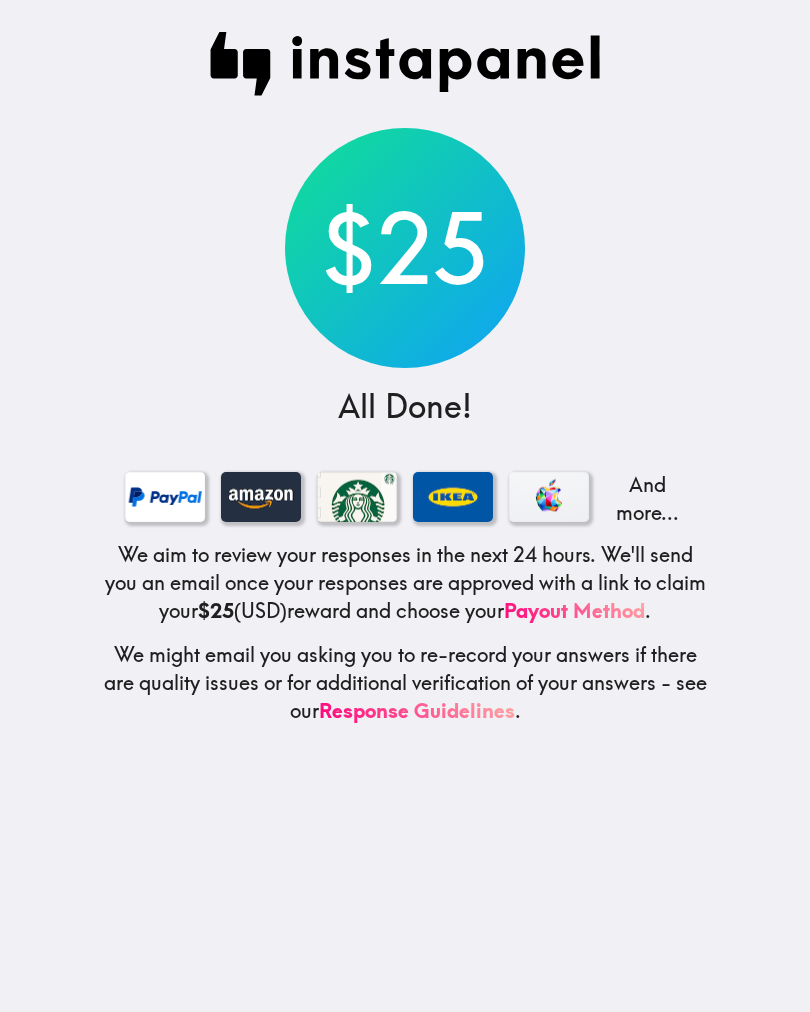 click on "$25" at bounding box center (405, 248) 